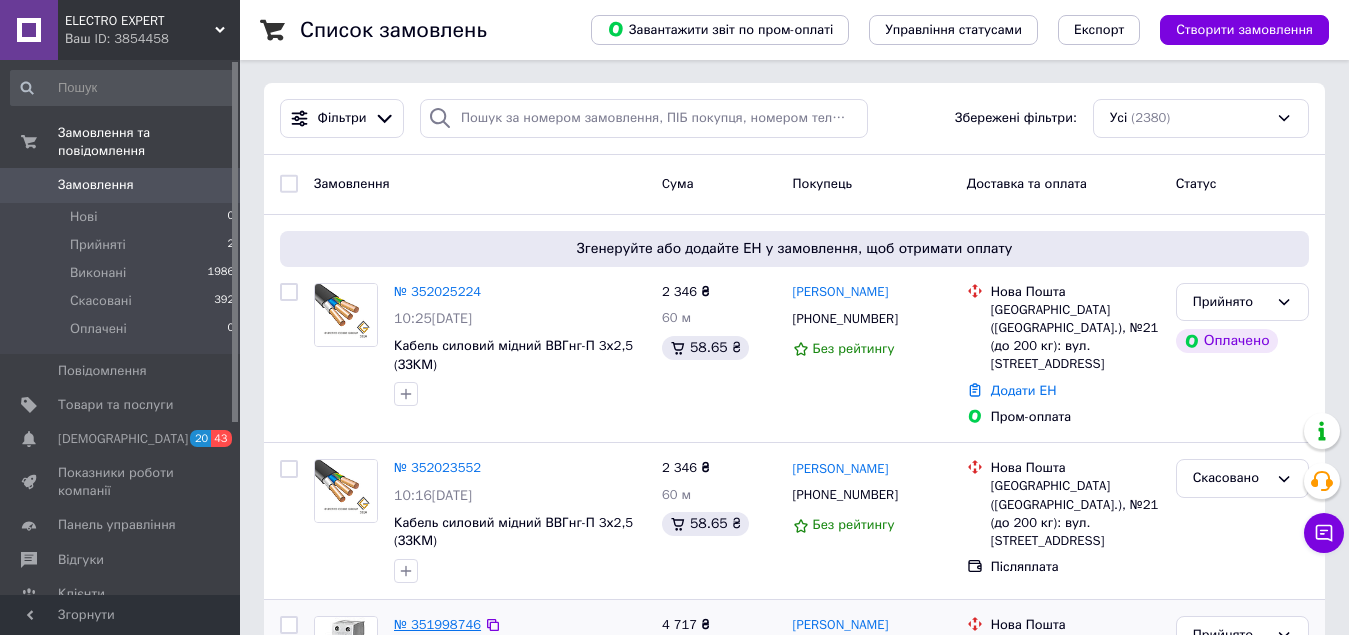 scroll, scrollTop: 200, scrollLeft: 0, axis: vertical 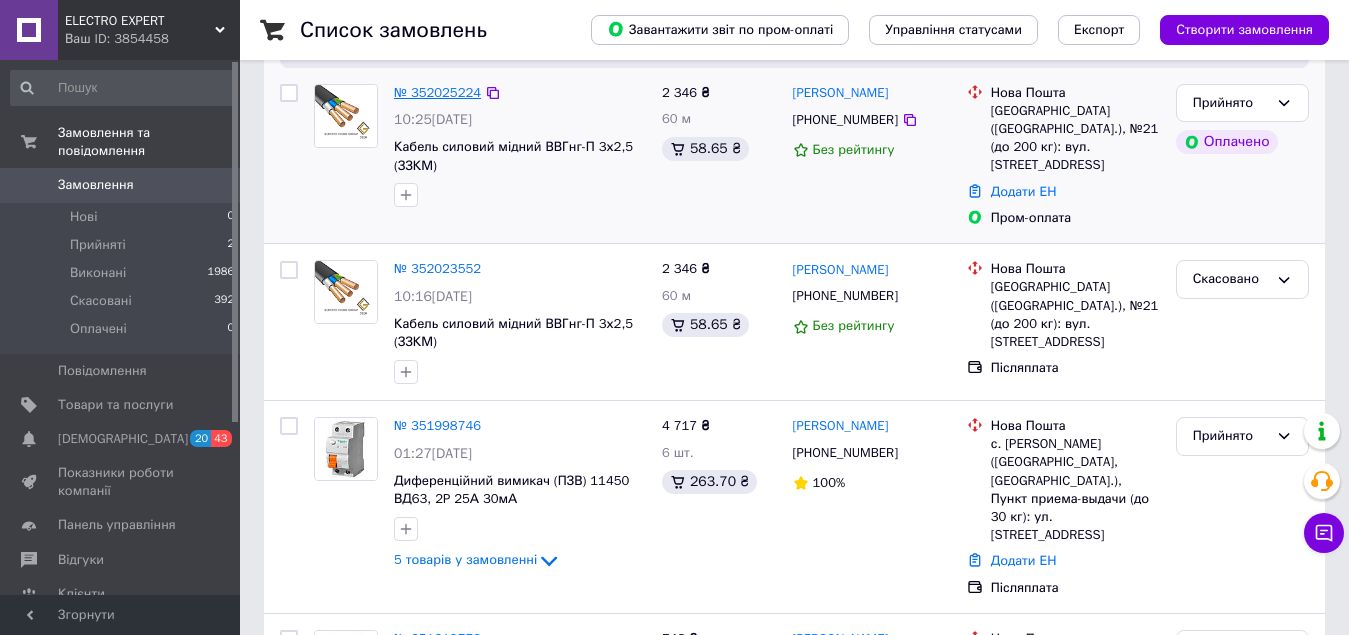 click on "№ 352025224" at bounding box center (437, 92) 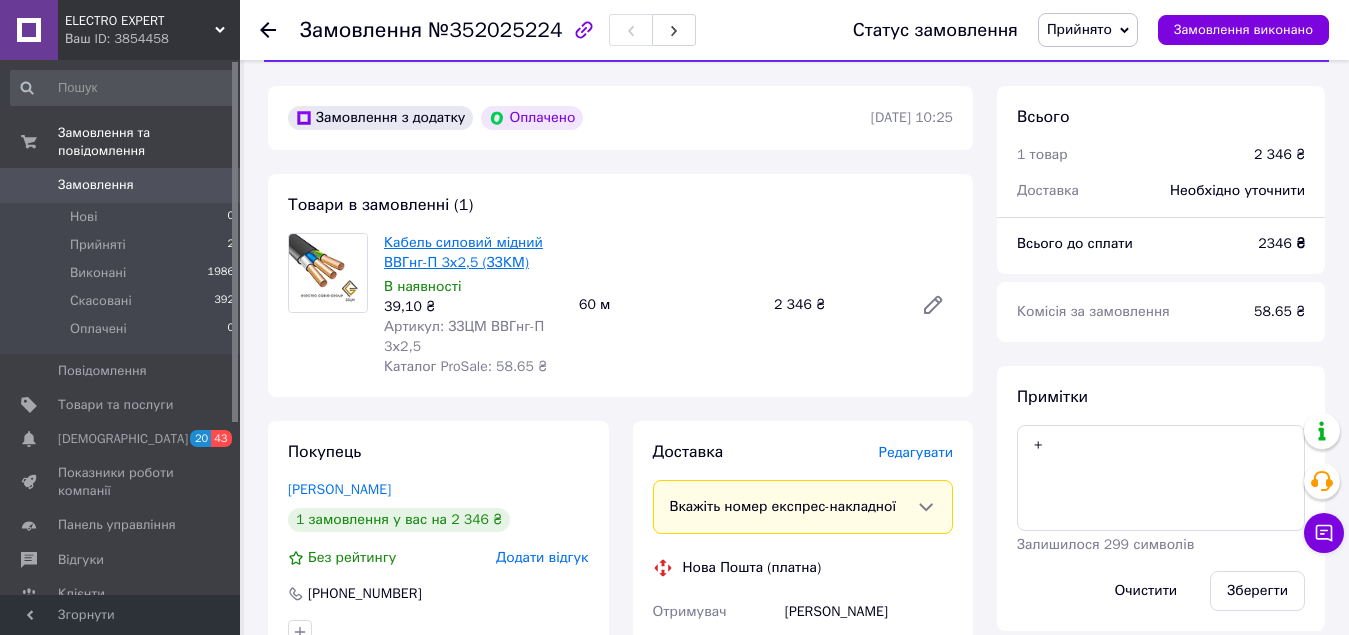 scroll, scrollTop: 0, scrollLeft: 0, axis: both 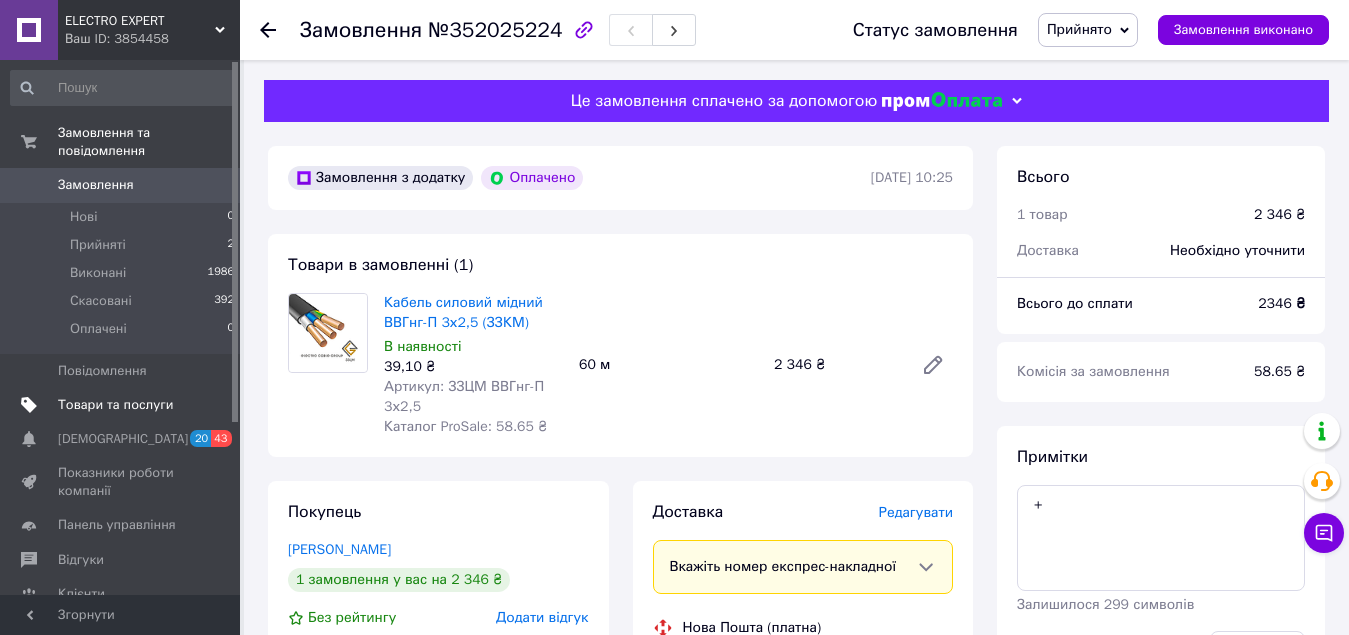 click on "Товари та послуги" at bounding box center (115, 405) 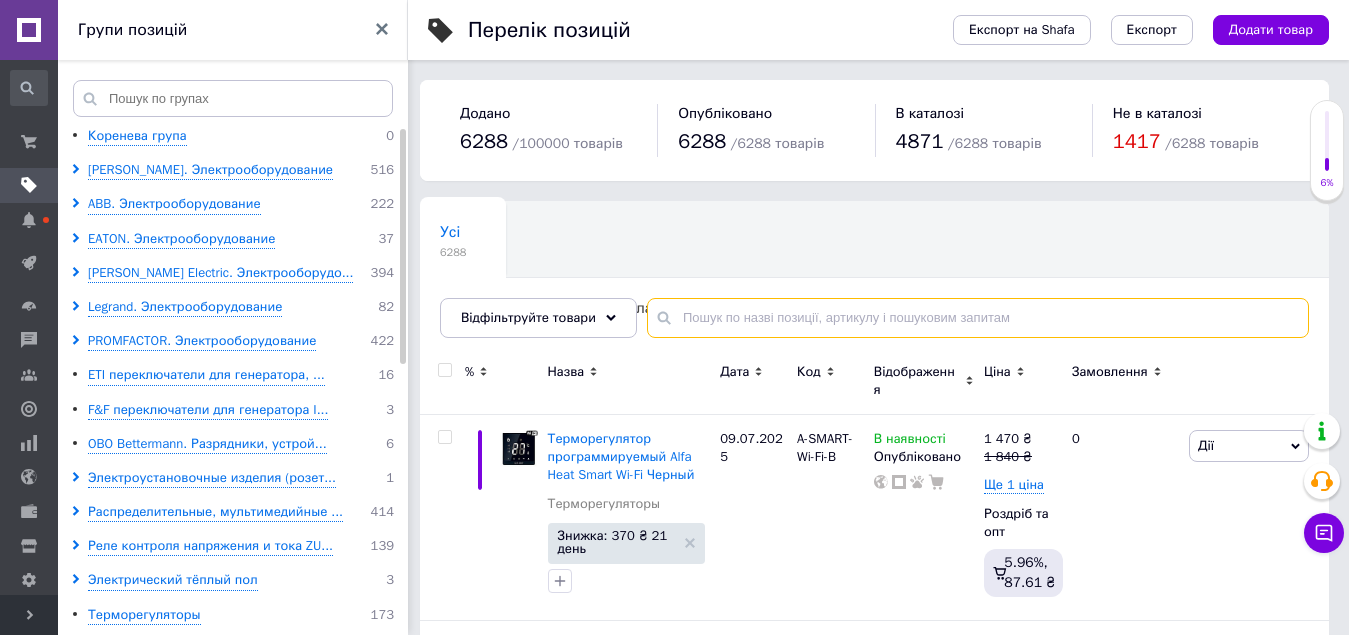 click at bounding box center (978, 318) 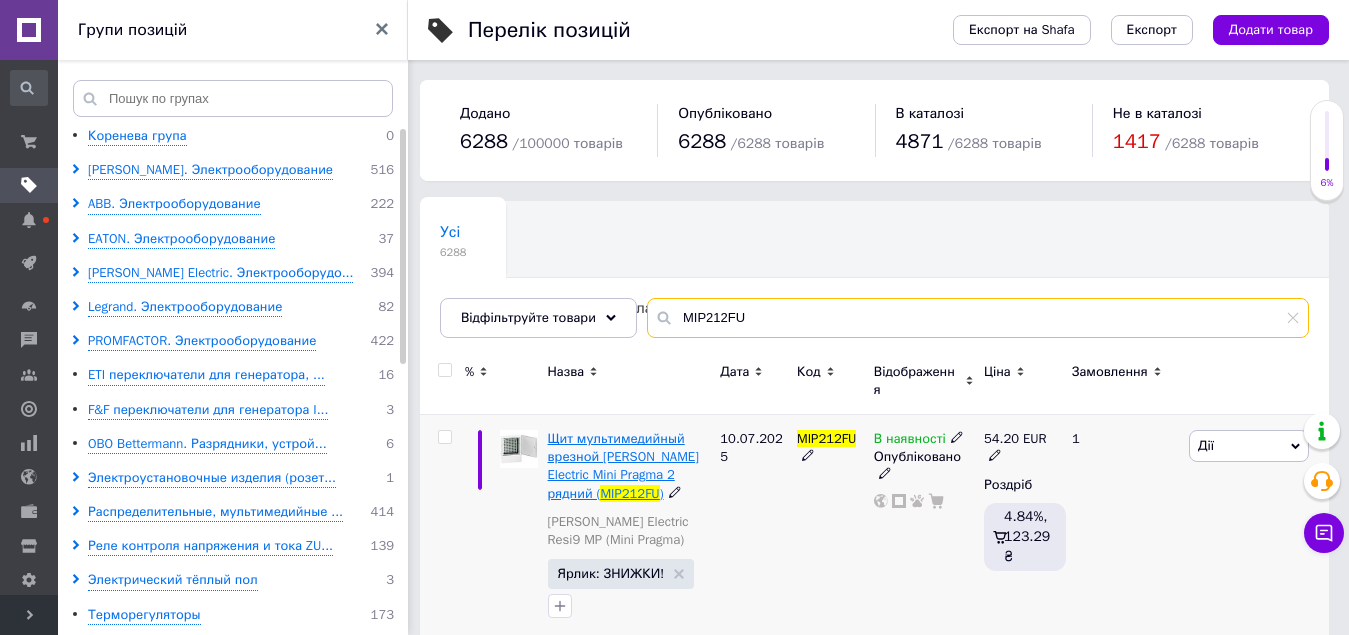 type on "MIP212FU" 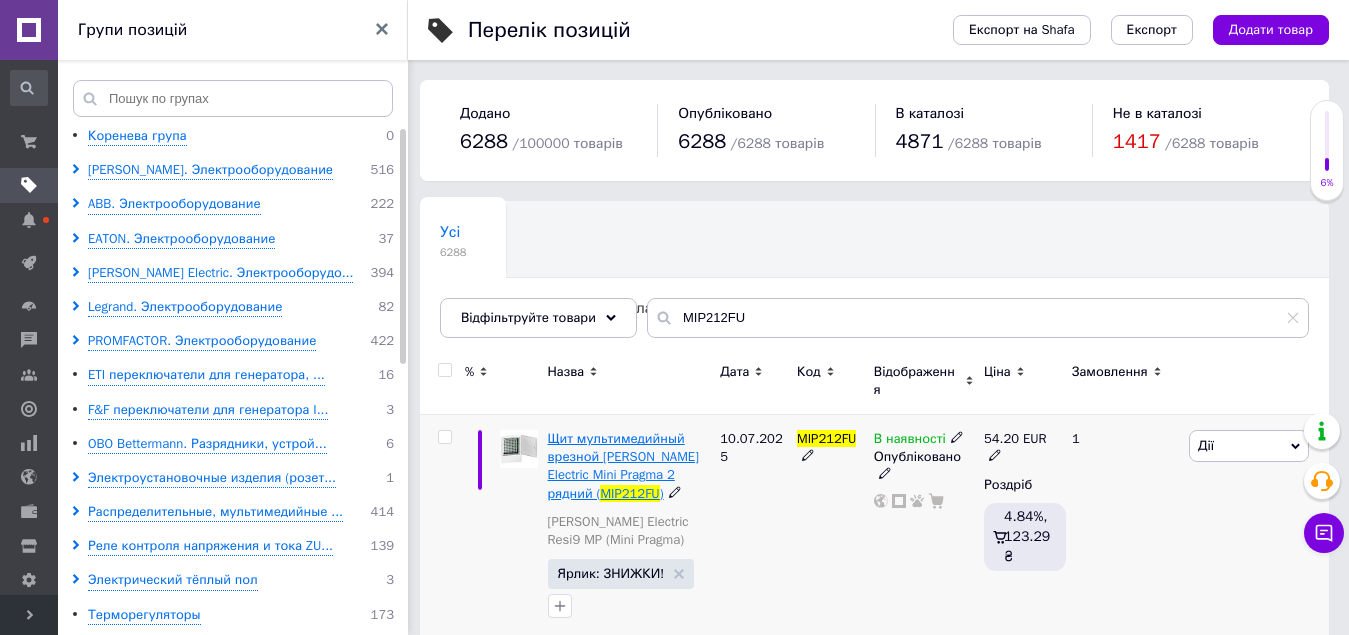 click on "Щит мультимедийный врезной [PERSON_NAME] Electric Mini Pragma 2 рядний (" at bounding box center [623, 466] 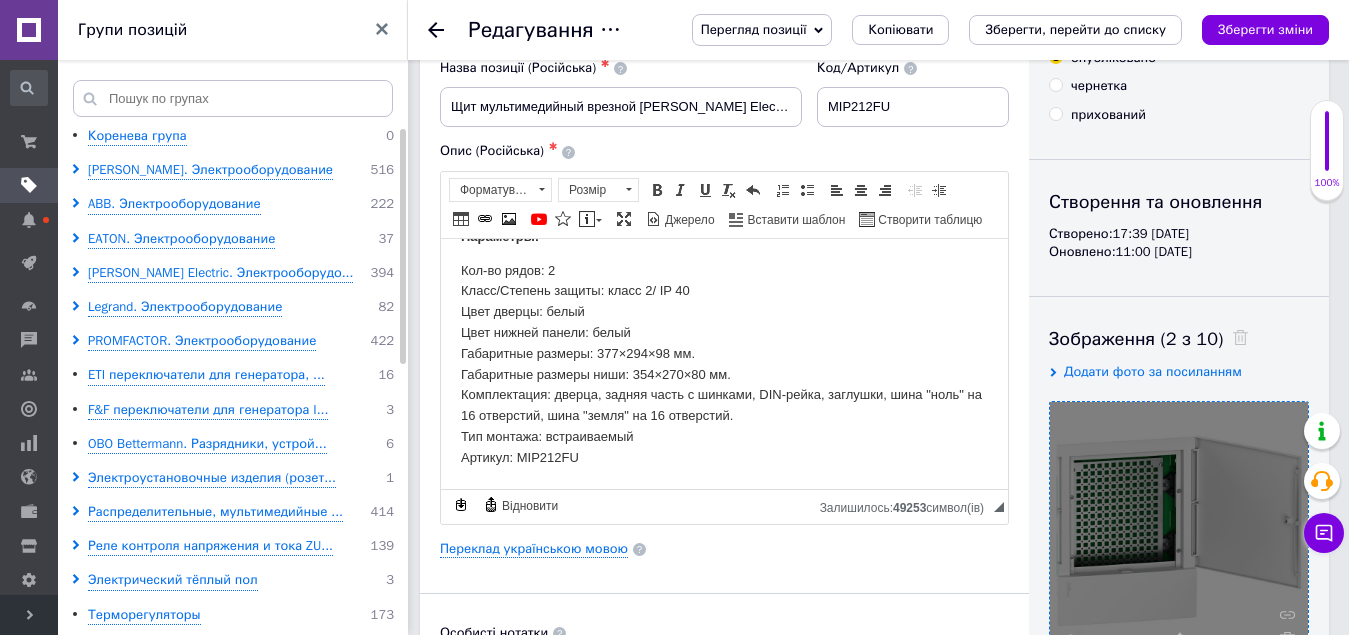 scroll, scrollTop: 0, scrollLeft: 0, axis: both 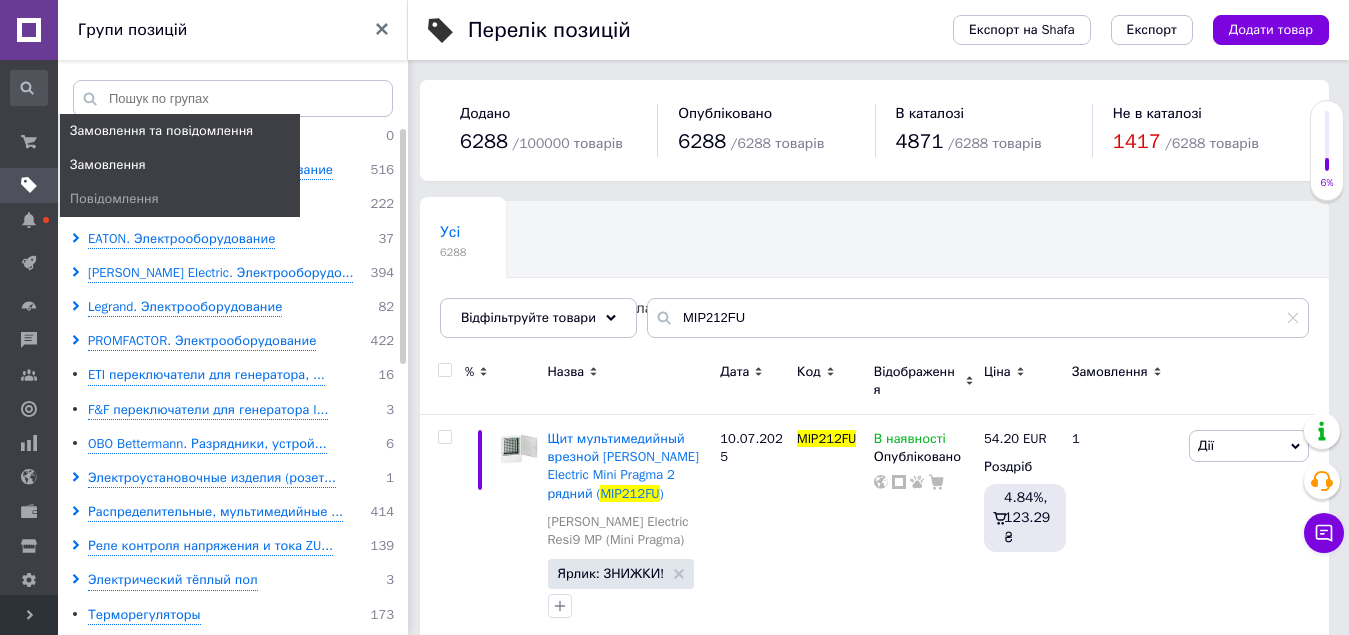 click on "Замовлення" at bounding box center [108, 165] 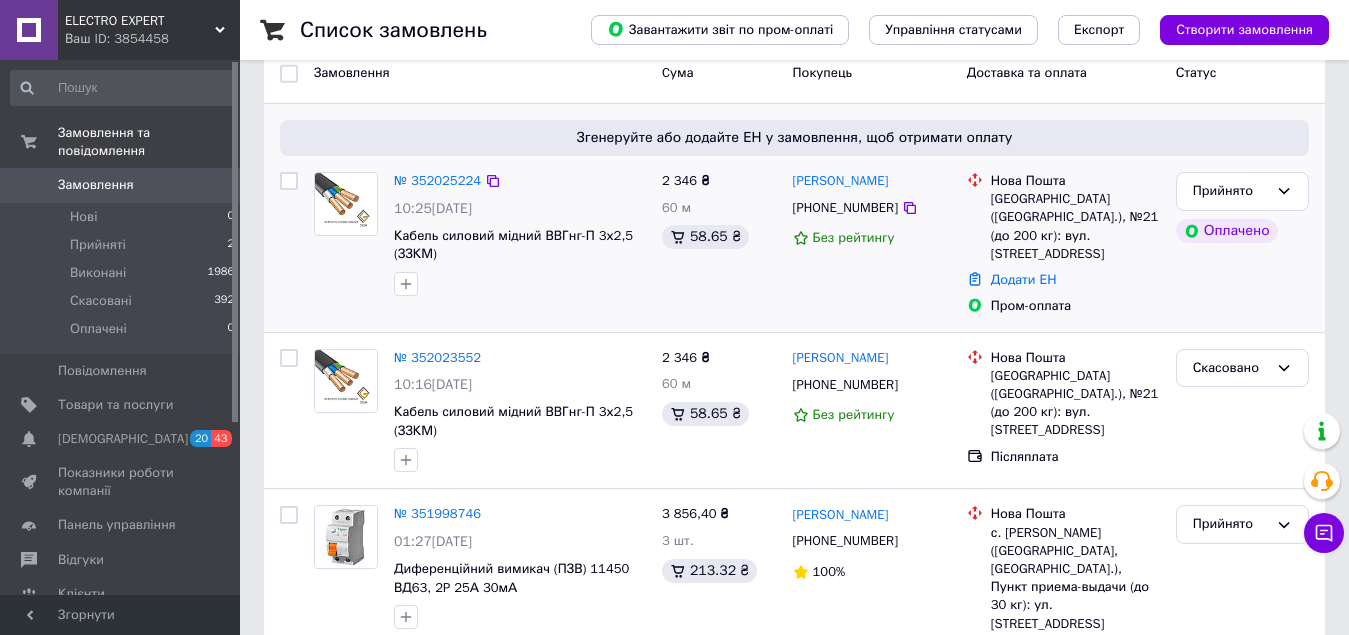 scroll, scrollTop: 300, scrollLeft: 0, axis: vertical 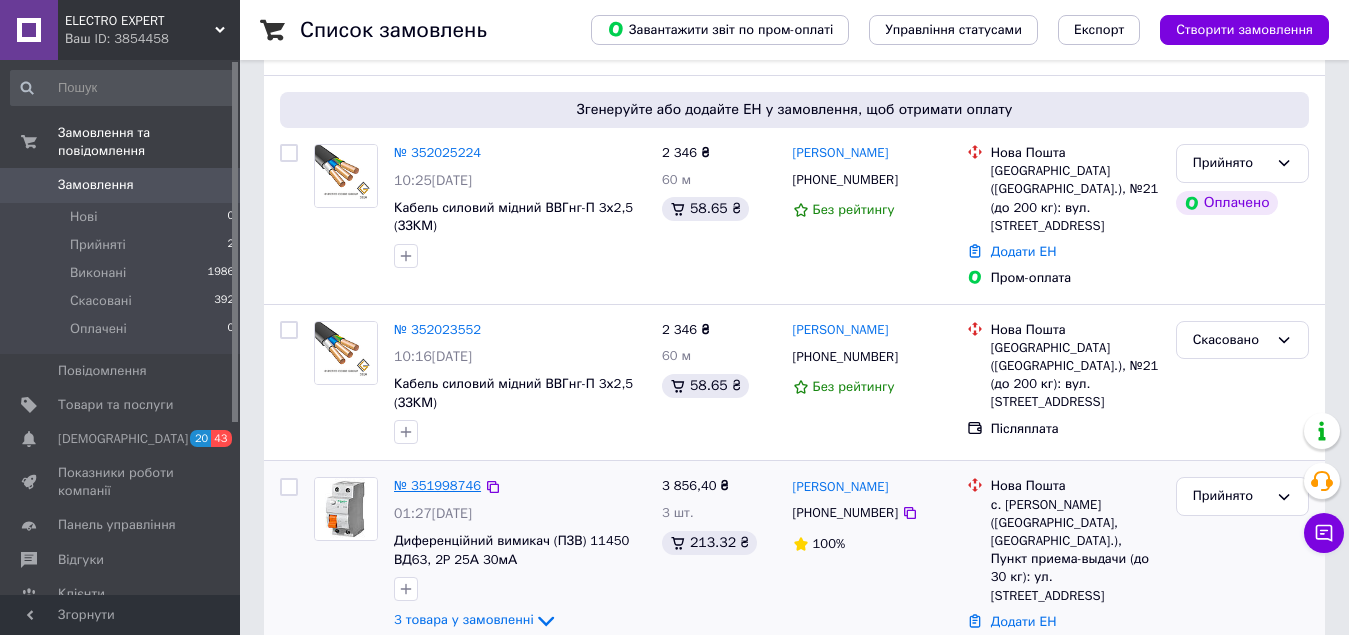 click on "№ 351998746" at bounding box center [437, 485] 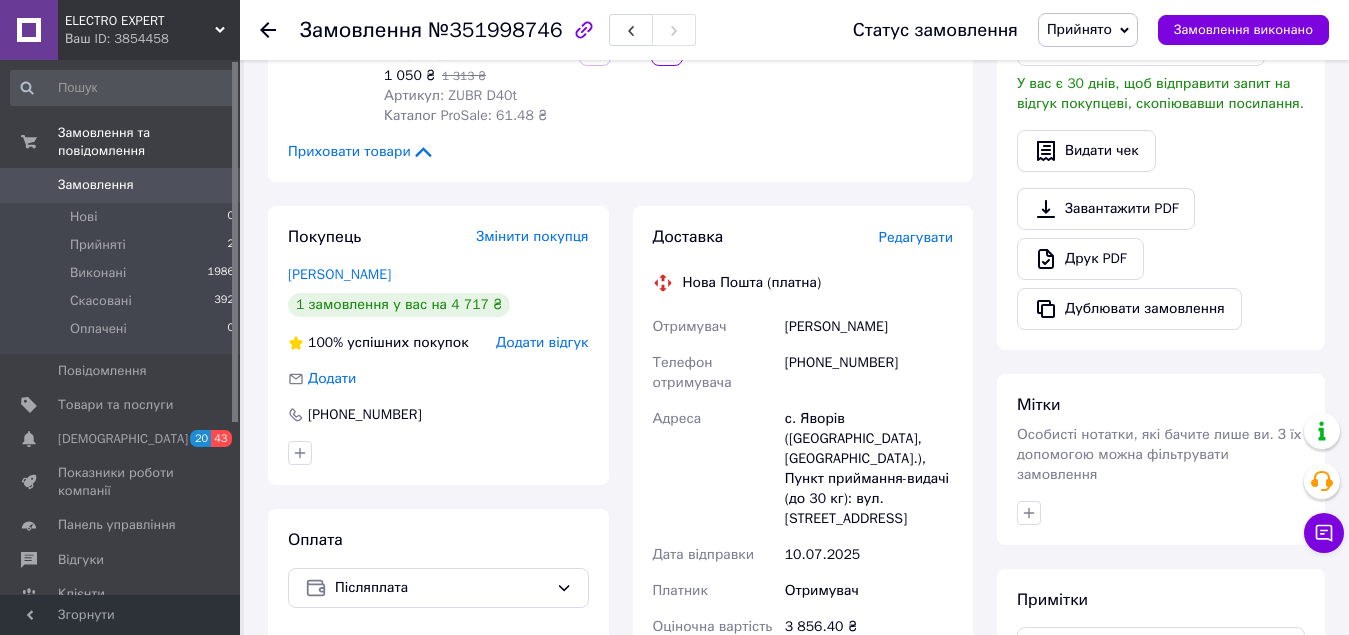 scroll, scrollTop: 600, scrollLeft: 0, axis: vertical 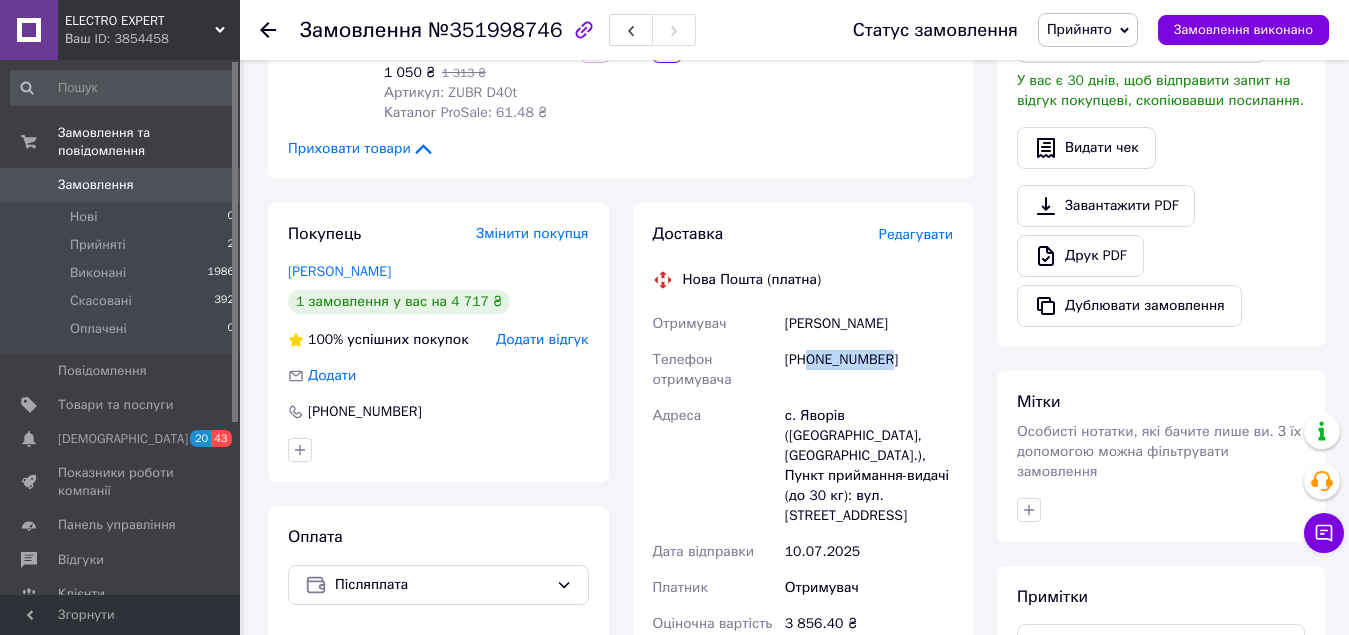 drag, startPoint x: 807, startPoint y: 358, endPoint x: 907, endPoint y: 360, distance: 100.02 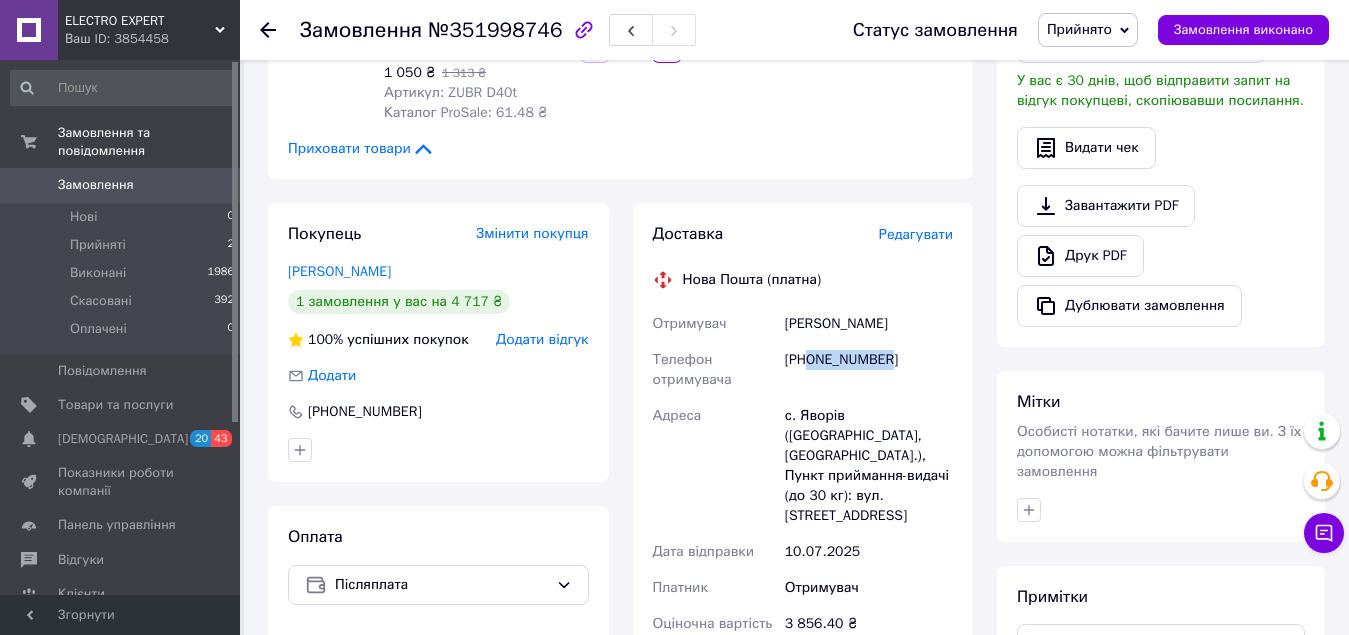 drag, startPoint x: 787, startPoint y: 325, endPoint x: 889, endPoint y: 325, distance: 102 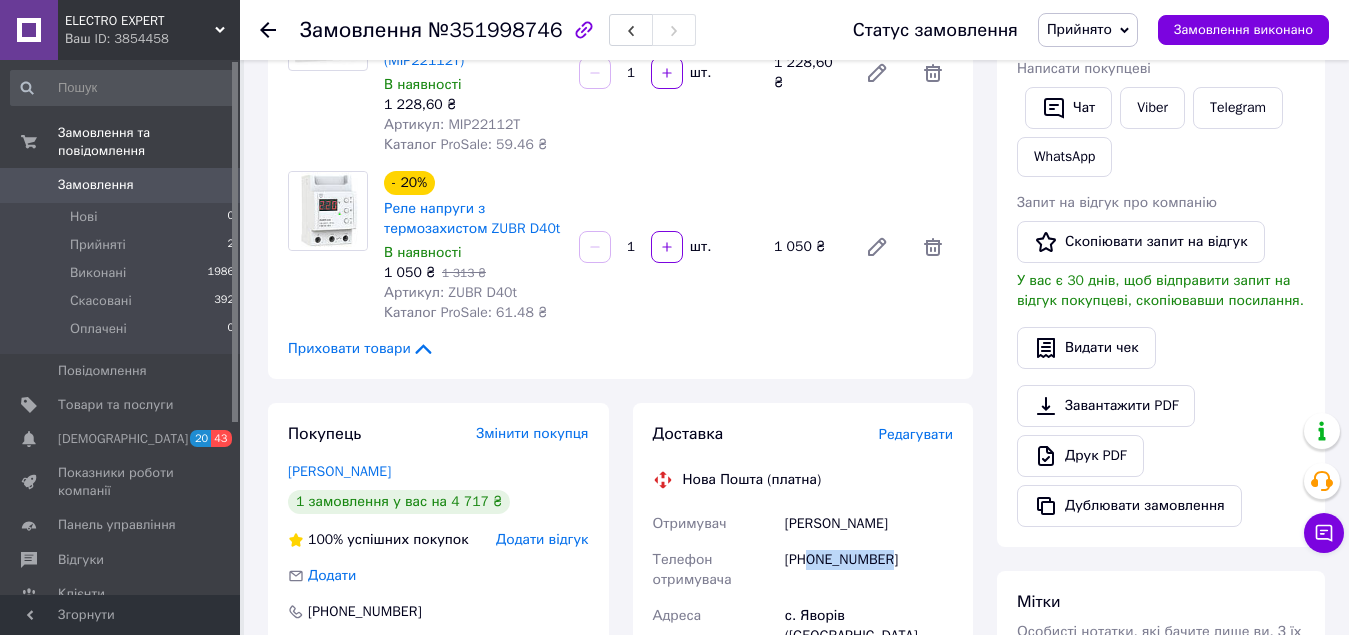 scroll, scrollTop: 600, scrollLeft: 0, axis: vertical 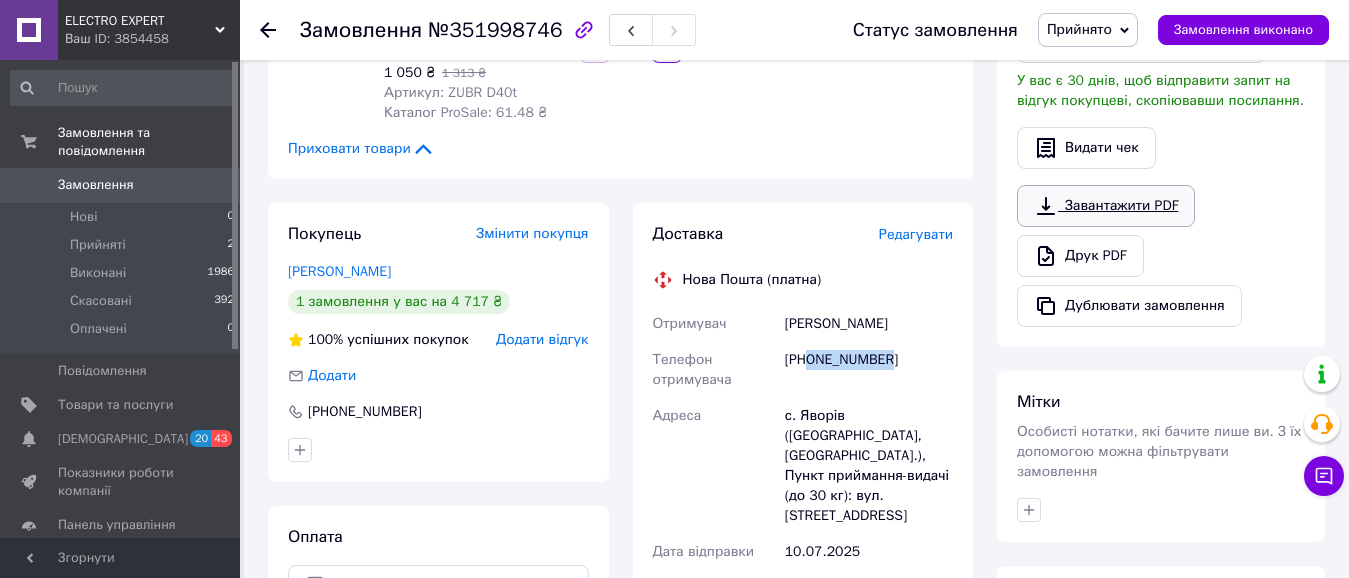 click on "Завантажити PDF" at bounding box center (1106, 206) 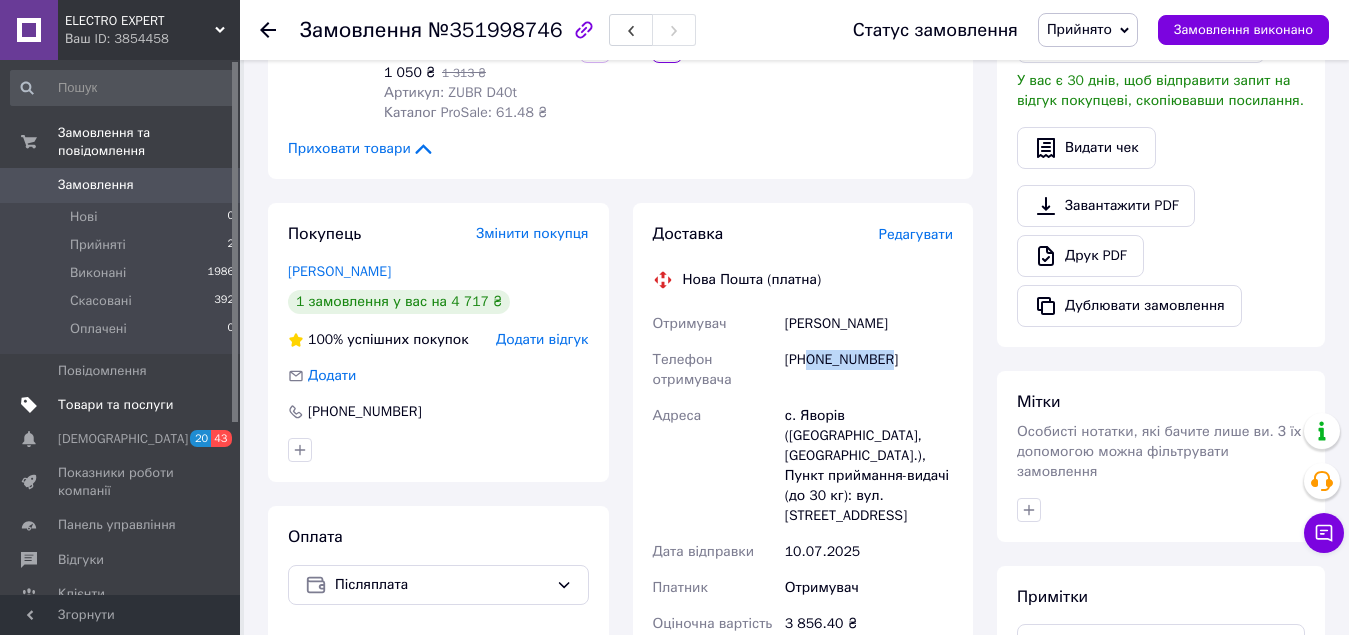 click at bounding box center [29, 405] 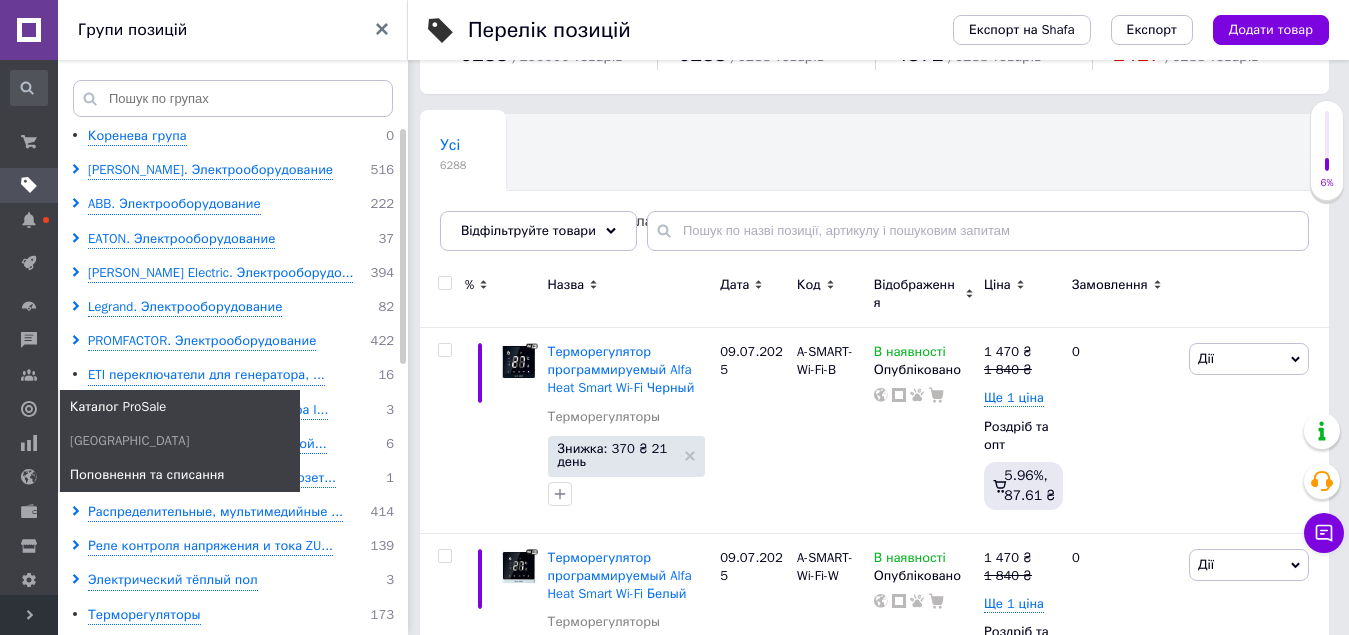 scroll, scrollTop: 100, scrollLeft: 0, axis: vertical 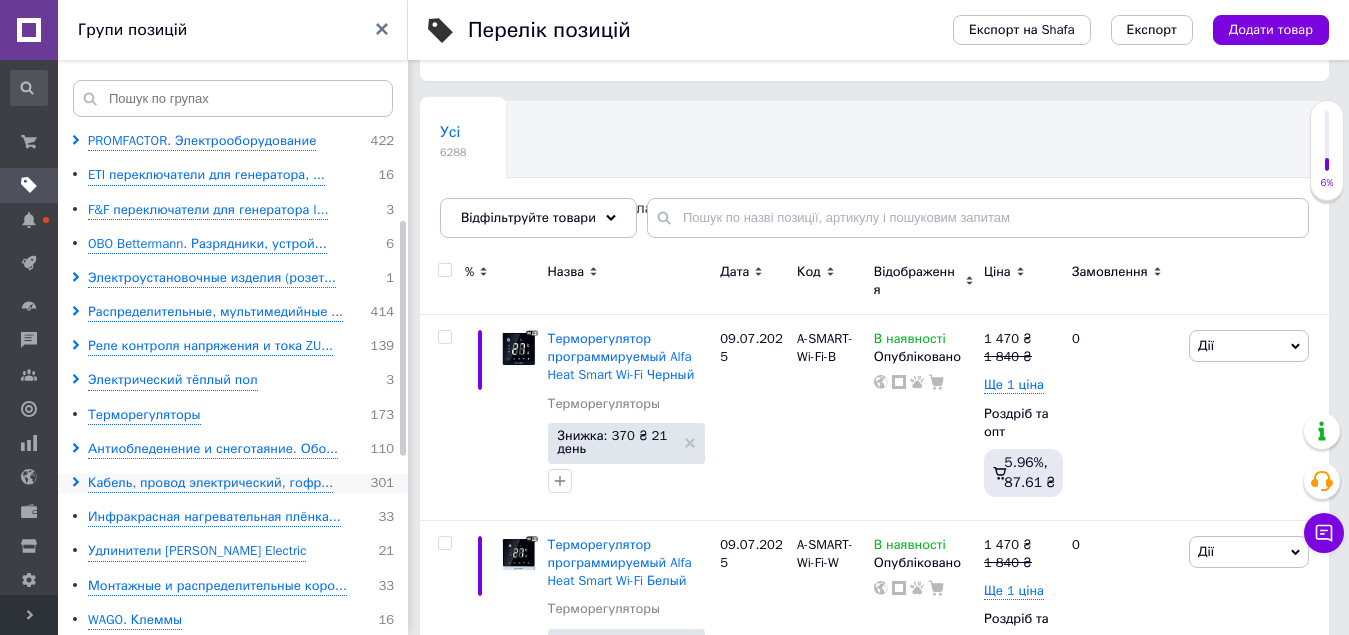 click on "Кабель, провод электрический, гофр... 301" at bounding box center [236, 483] 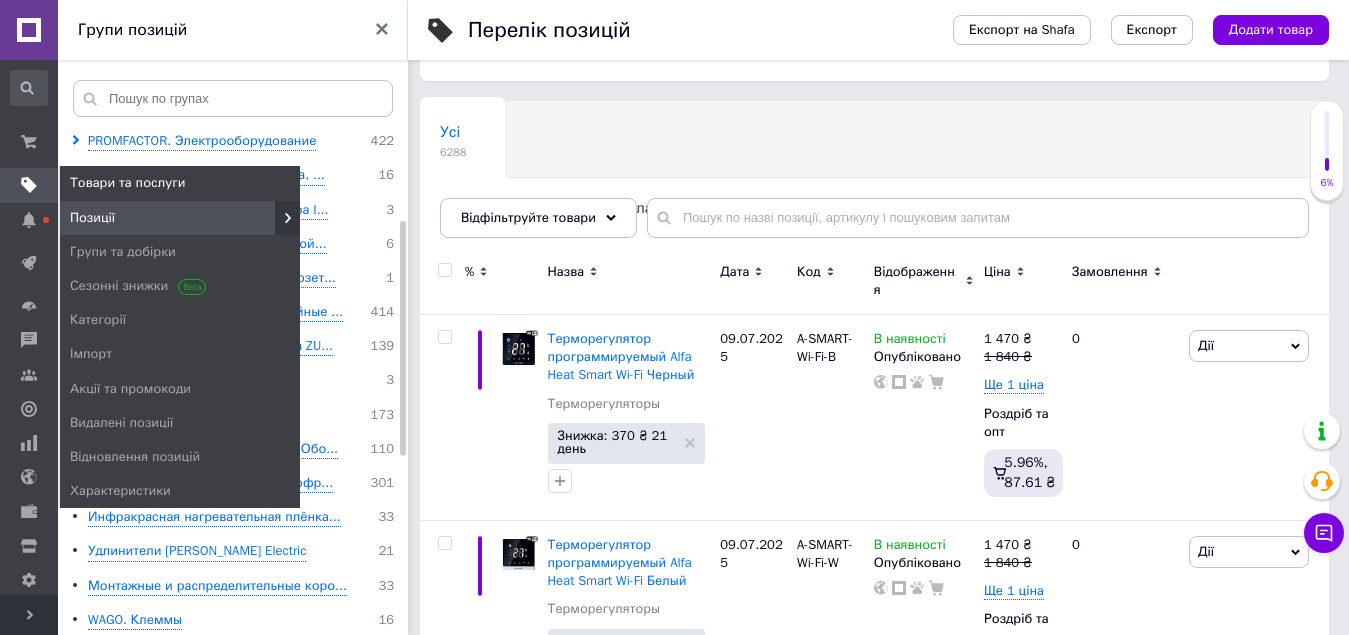 drag, startPoint x: 96, startPoint y: 250, endPoint x: 269, endPoint y: 272, distance: 174.39323 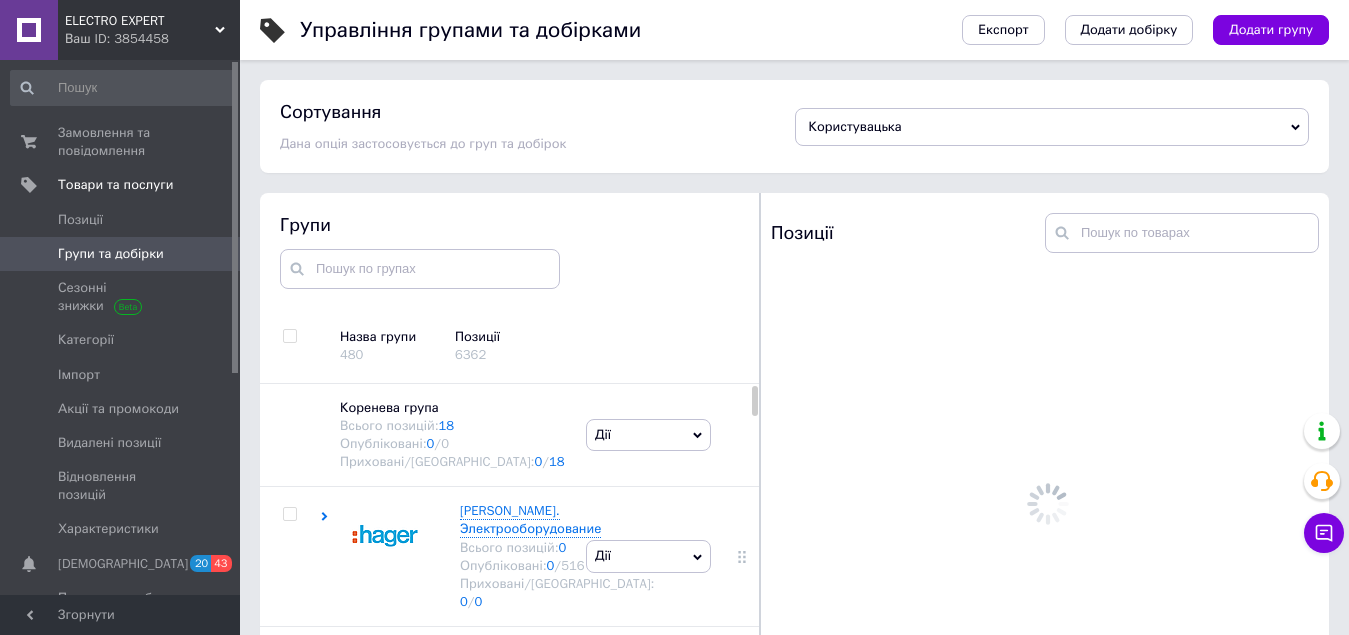scroll, scrollTop: 113, scrollLeft: 0, axis: vertical 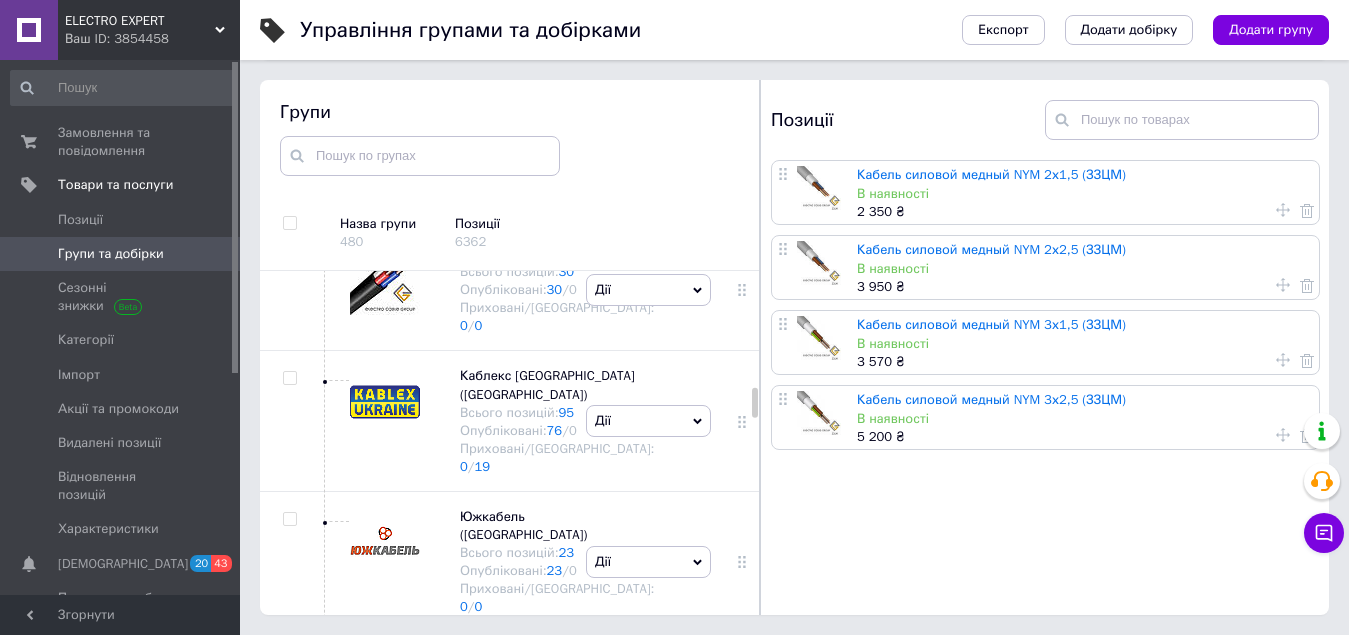 click 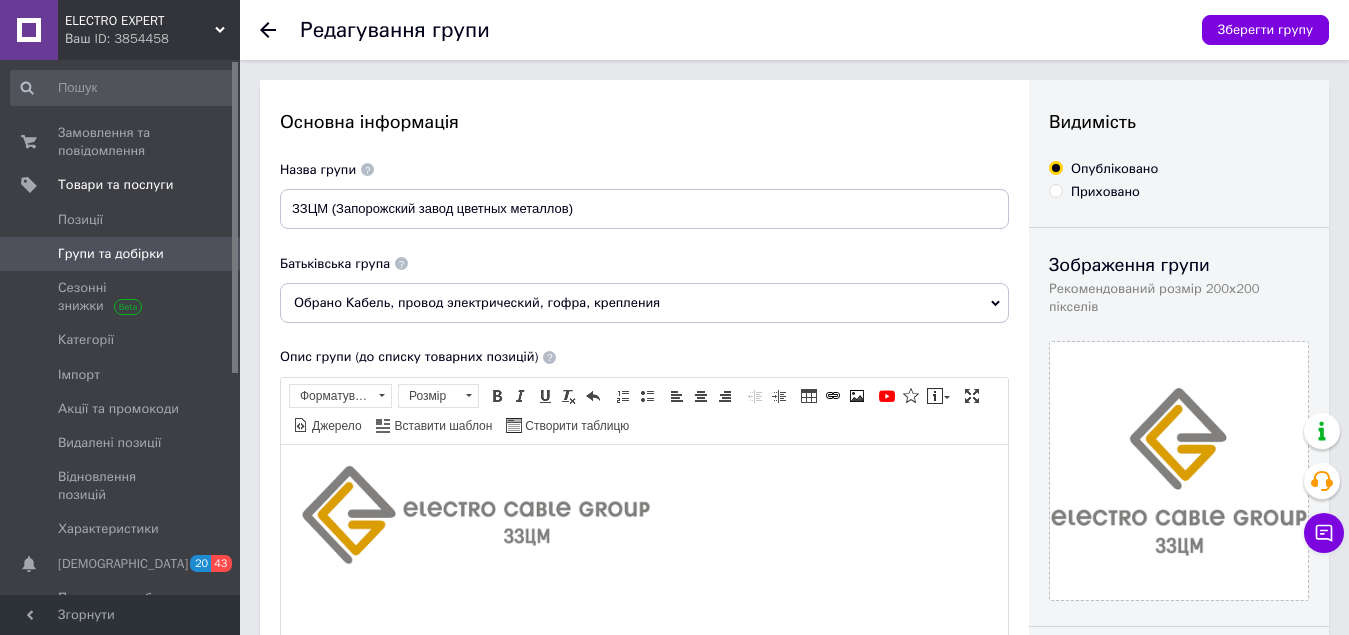 scroll, scrollTop: 200, scrollLeft: 0, axis: vertical 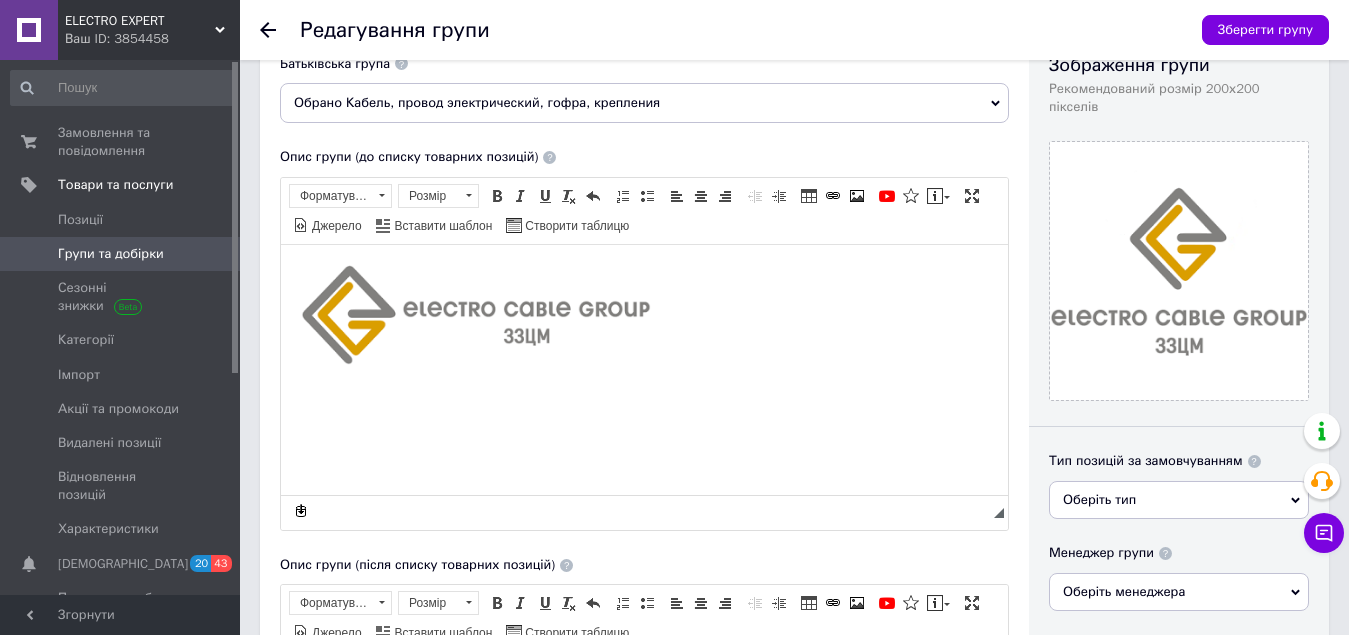 click at bounding box center (644, 317) 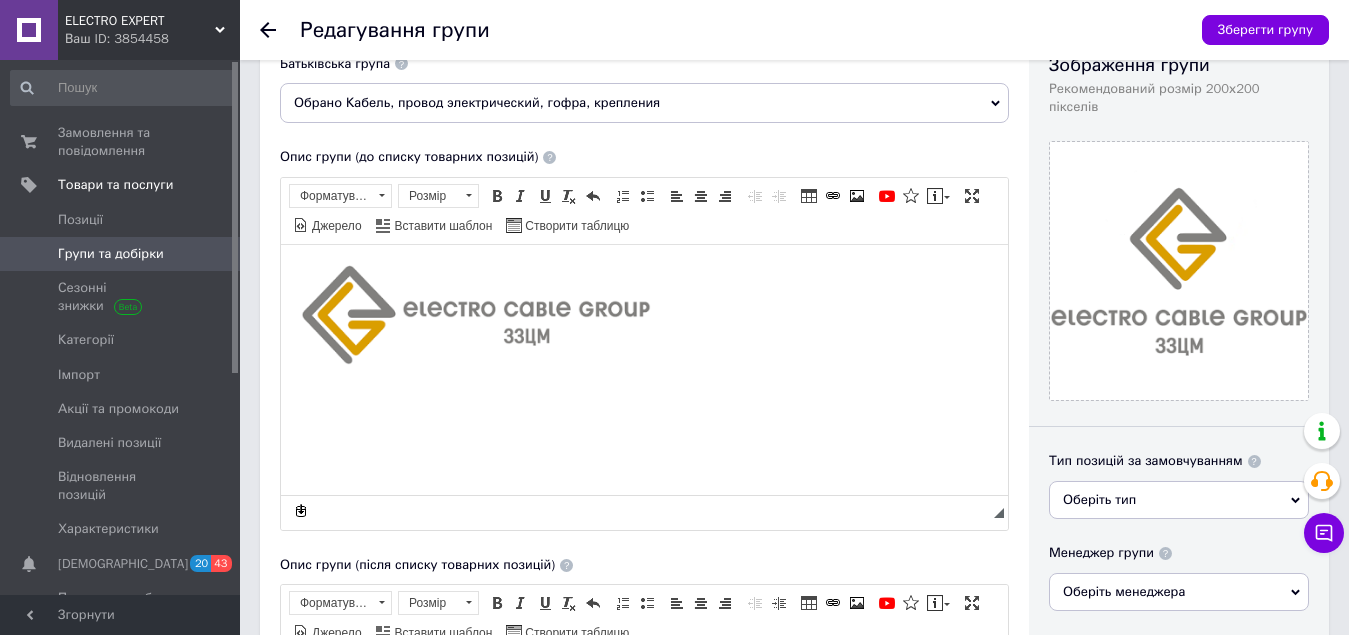 click at bounding box center (644, 317) 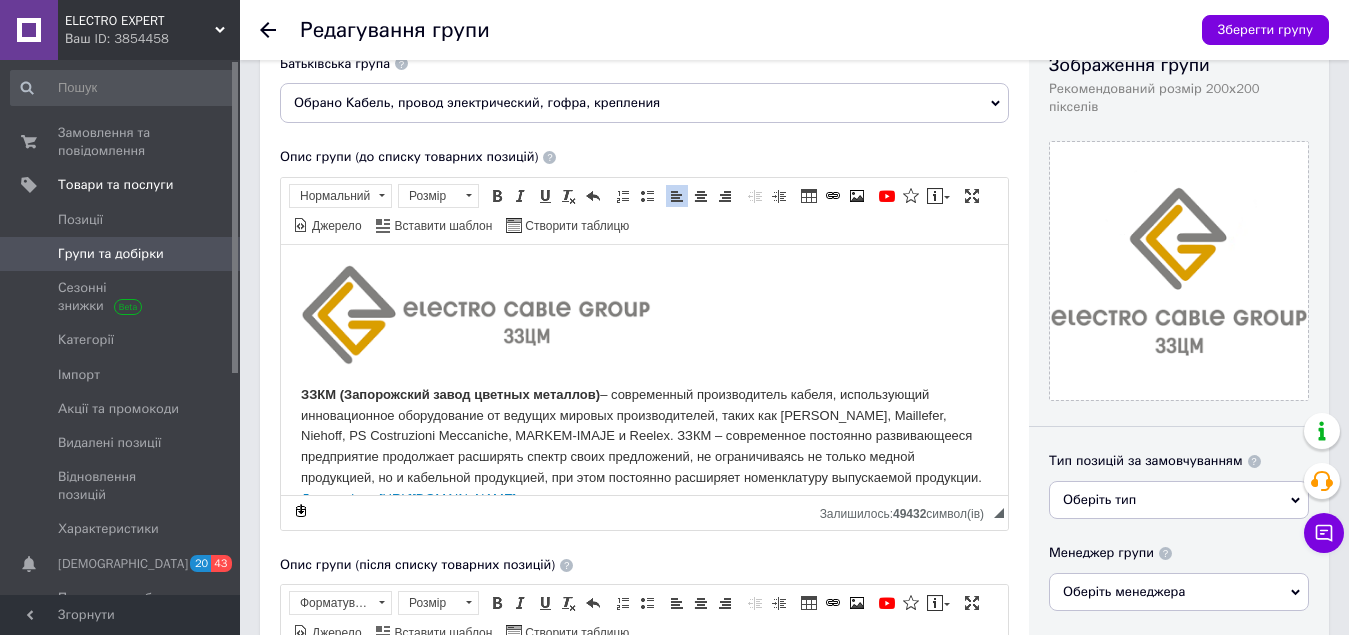 scroll, scrollTop: 10, scrollLeft: 0, axis: vertical 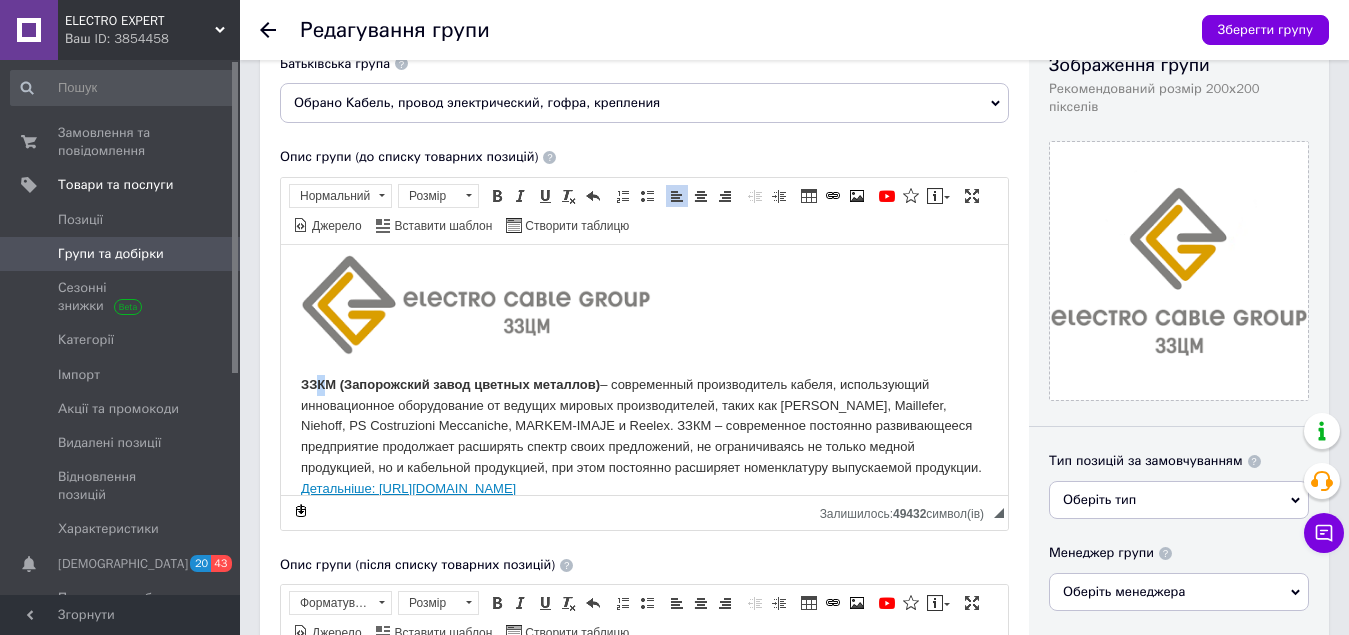 click on "ЗЗКМ (Запорожский завод цветных металлов)" at bounding box center [450, 383] 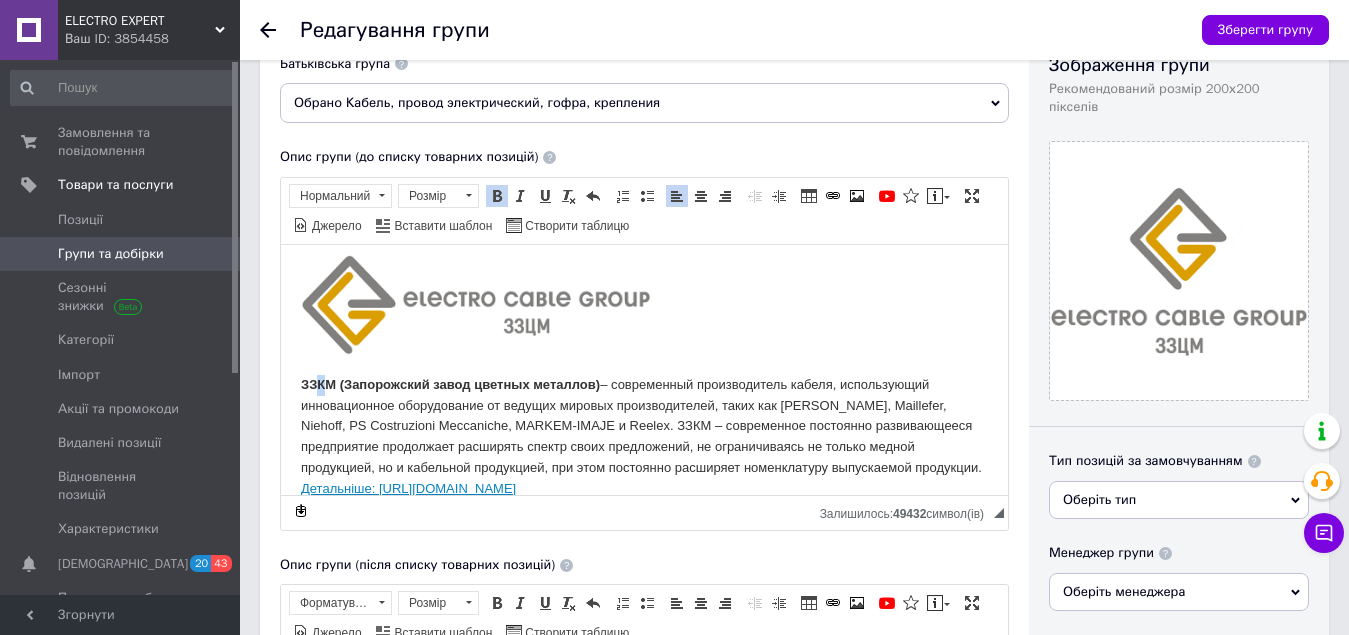 type 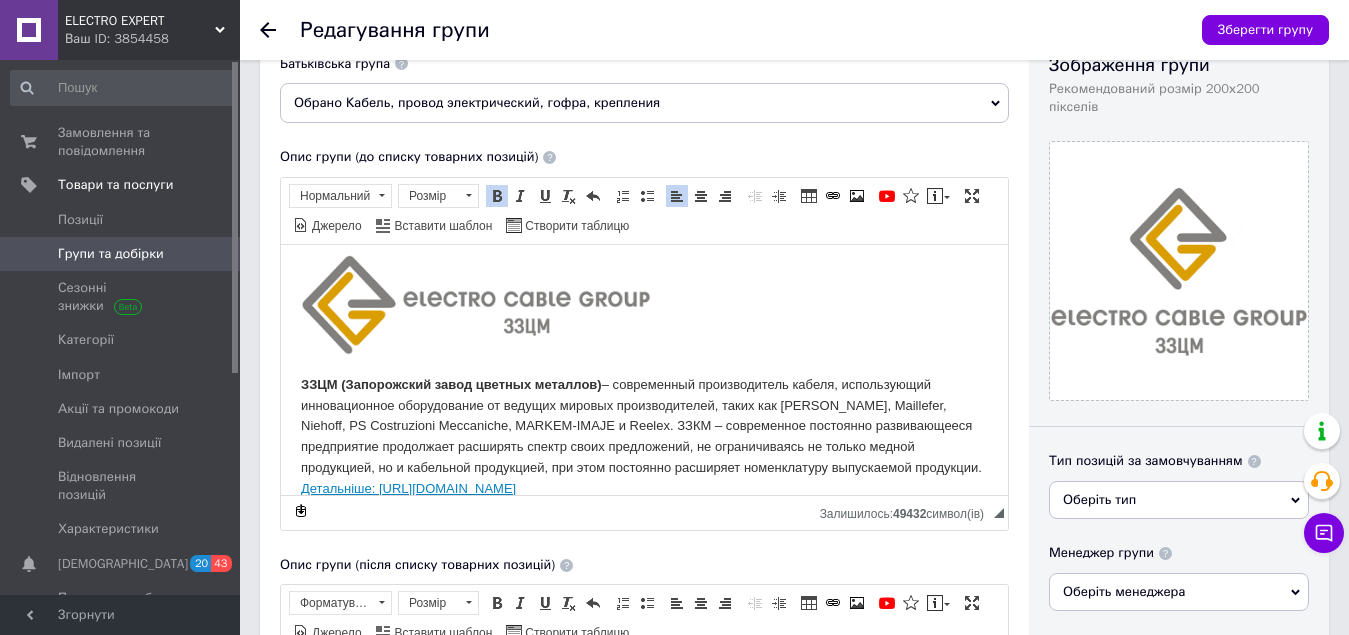 click on "– современный производитель кабеля, использующий инновационное оборудование от ведущих мировых производителей, таких как [PERSON_NAME], Maillefer, Niehoff, PS Costruzioni Meccaniche, MARKEM-IMAJE и Reelex. ЗЗКМ – современное постоянно развивающееся предприятие продолжает расширять спектр своих предложений, не ограничиваясь не только медной продукцией, но и кабельной продукцией, при этом постоянно расширяет номенклатуру выпускаемой продукции." at bounding box center [641, 425] 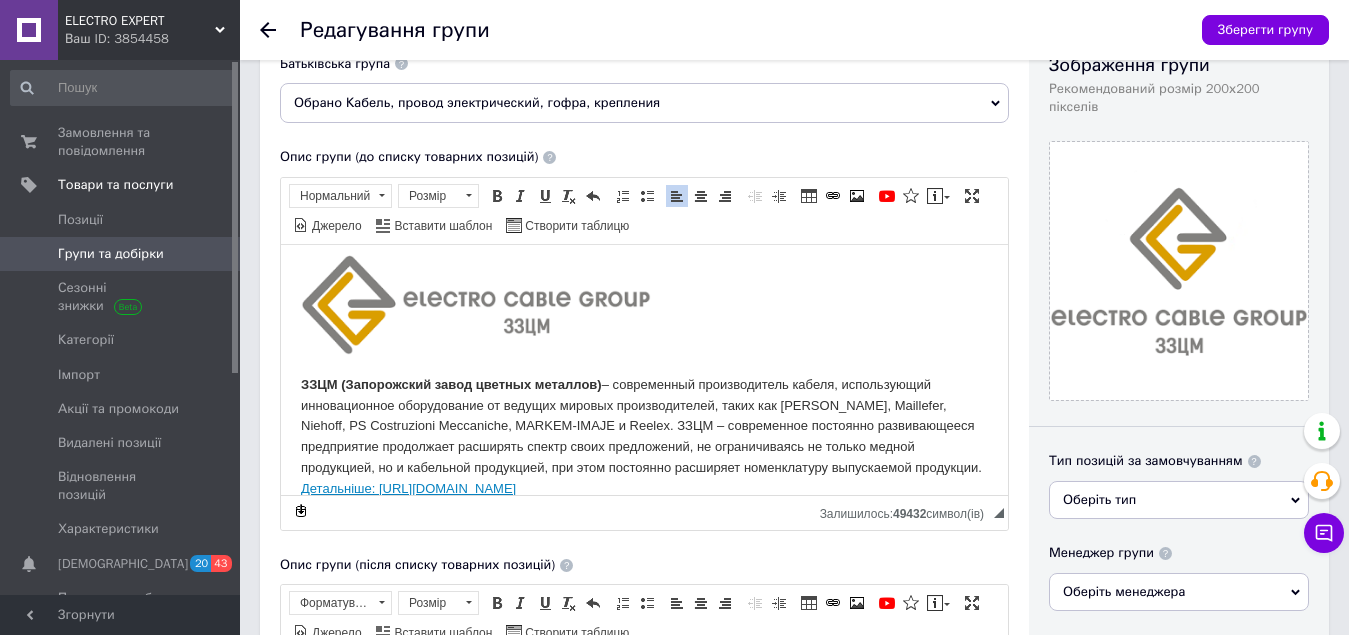 scroll, scrollTop: 35, scrollLeft: 0, axis: vertical 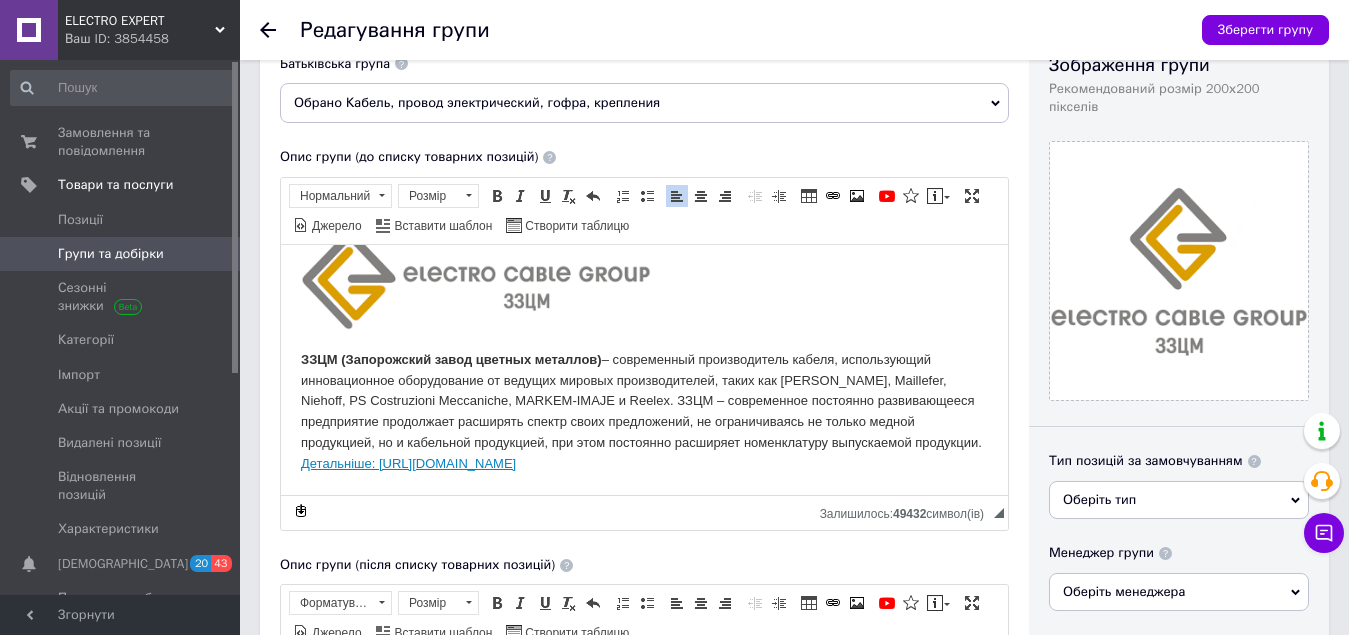 drag, startPoint x: 874, startPoint y: 463, endPoint x: 369, endPoint y: 460, distance: 505.0089 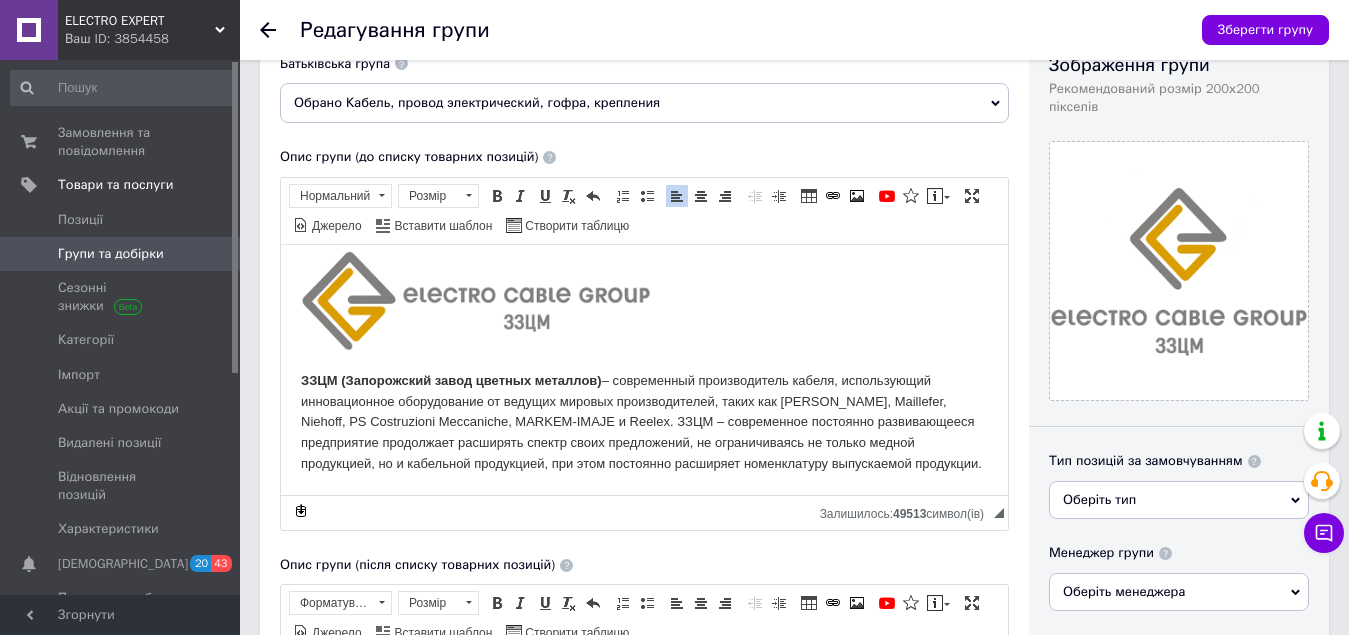 scroll, scrollTop: 400, scrollLeft: 0, axis: vertical 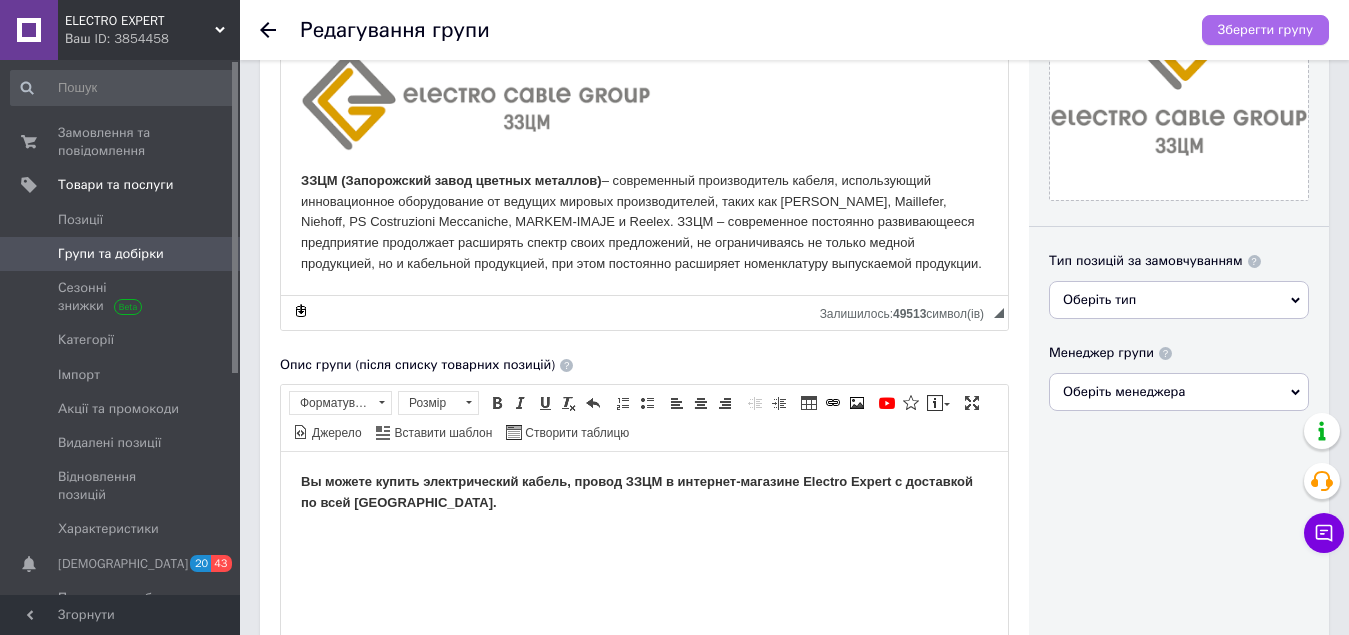click on "Зберегти групу" at bounding box center [1265, 30] 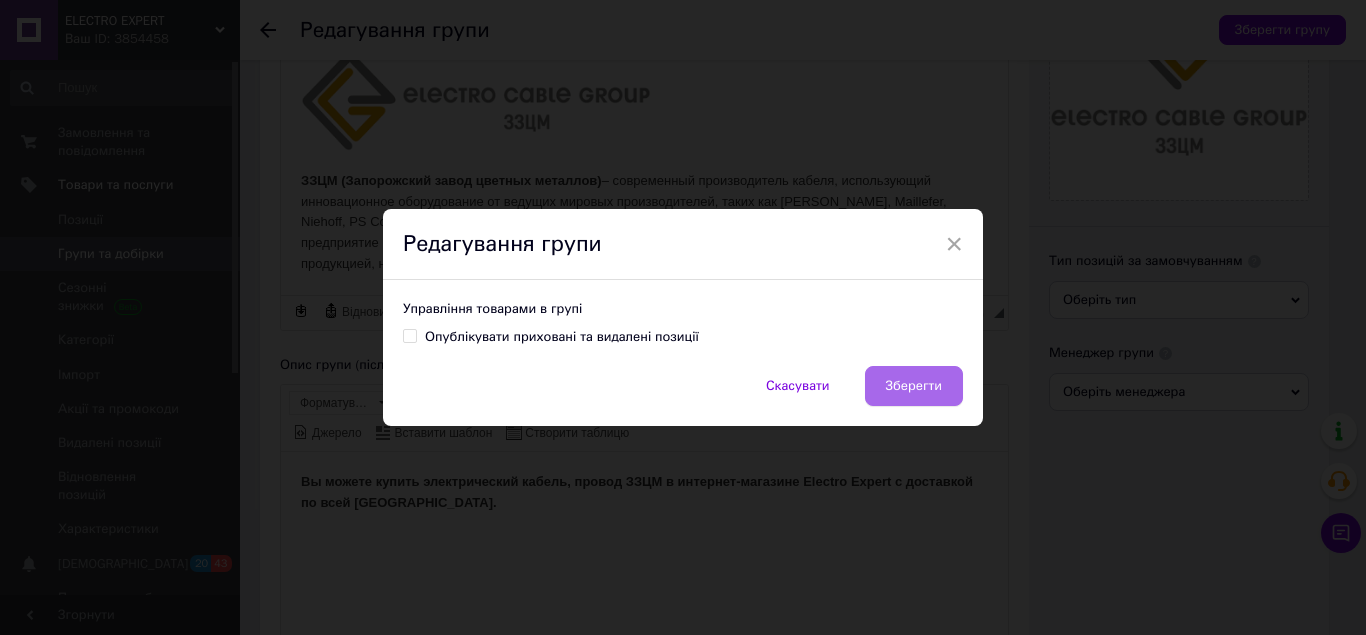 click on "Зберегти" at bounding box center (914, 386) 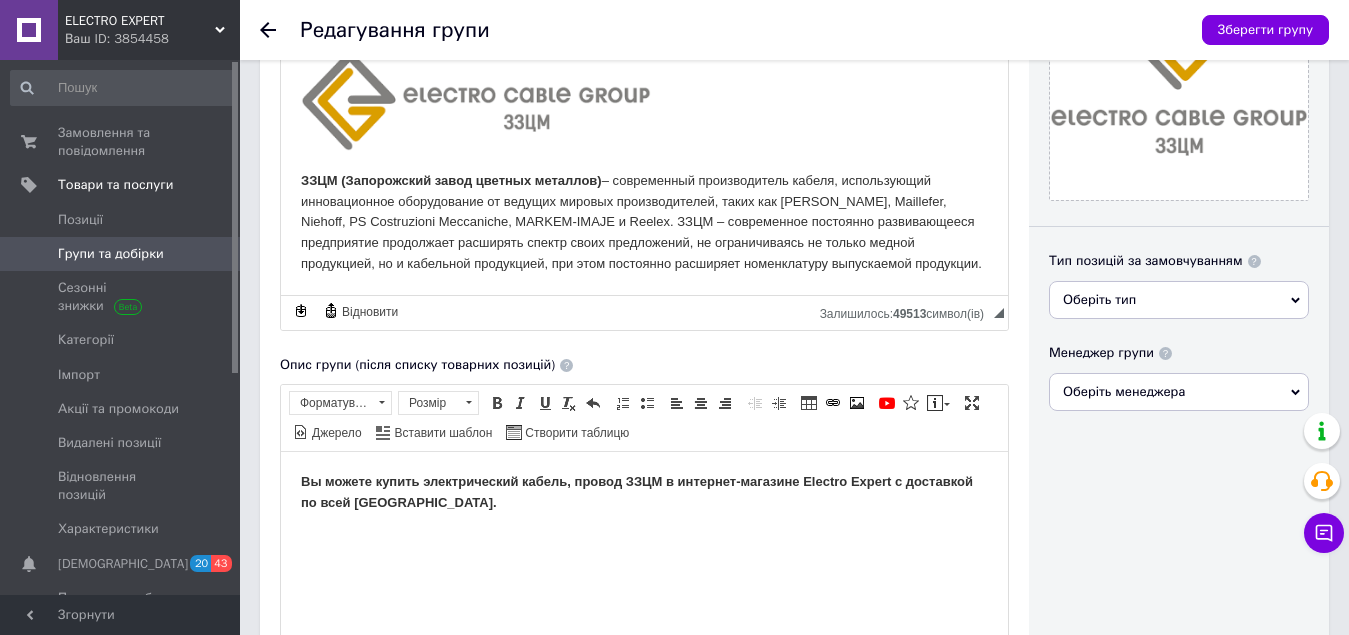 click on "– современный производитель кабеля, использующий инновационное оборудование от ведущих мировых производителей, таких как [PERSON_NAME], Maillefer, Niehoff, PS Costruzioni Meccaniche, MARKEM-IMAJE и Reelex. ЗЗЦМ – современное постоянно развивающееся предприятие продолжает расширять спектр своих предложений, не ограничиваясь не только медной продукцией, но и кабельной продукцией, при этом постоянно расширяет номенклатуру выпускаемой продукции." at bounding box center (641, 221) 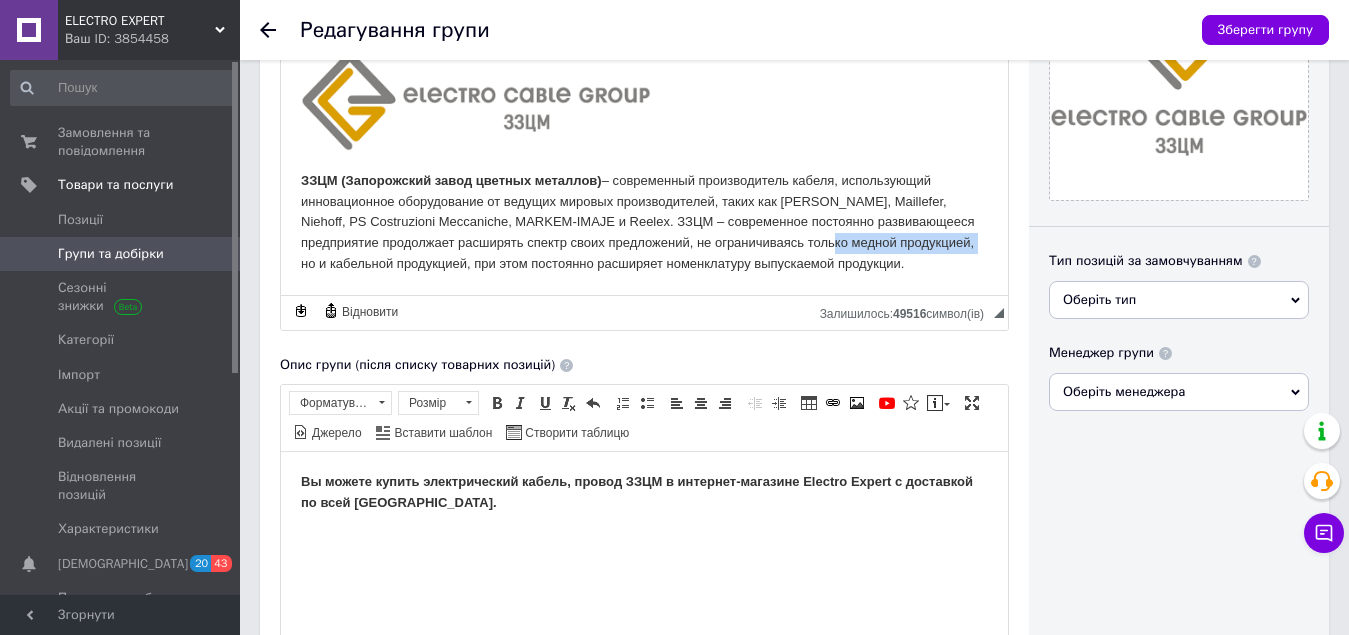 drag, startPoint x: 399, startPoint y: 242, endPoint x: 850, endPoint y: 217, distance: 451.69238 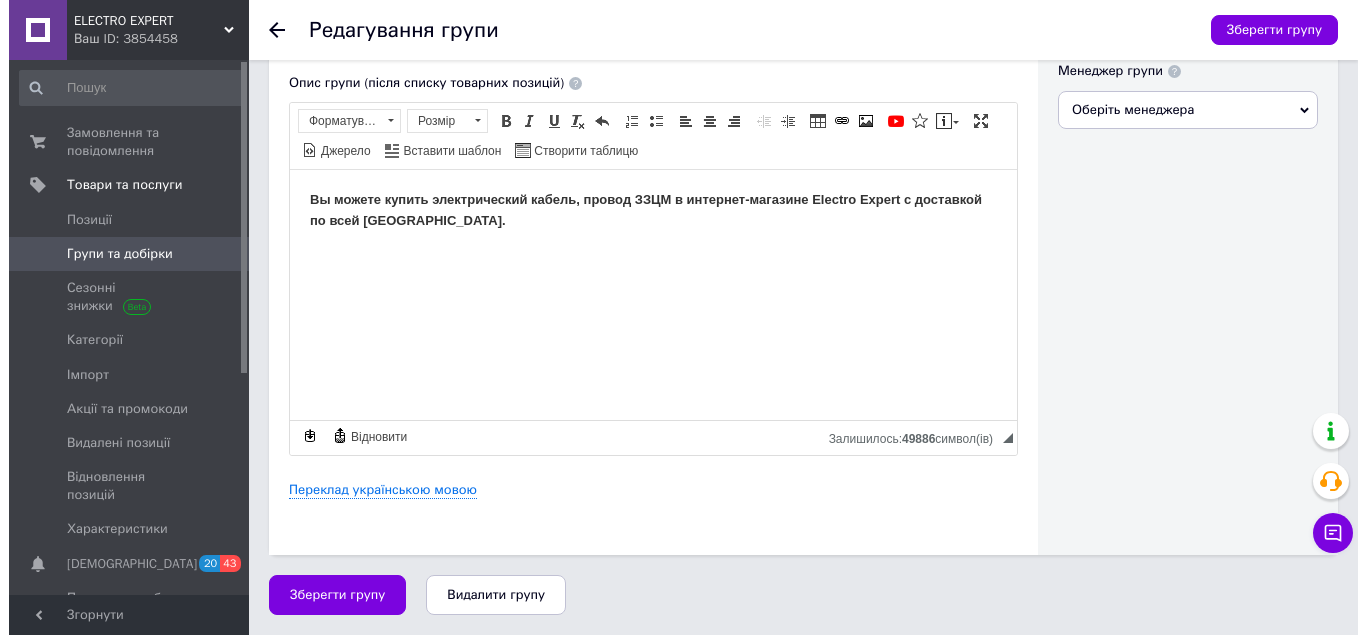 scroll, scrollTop: 686, scrollLeft: 0, axis: vertical 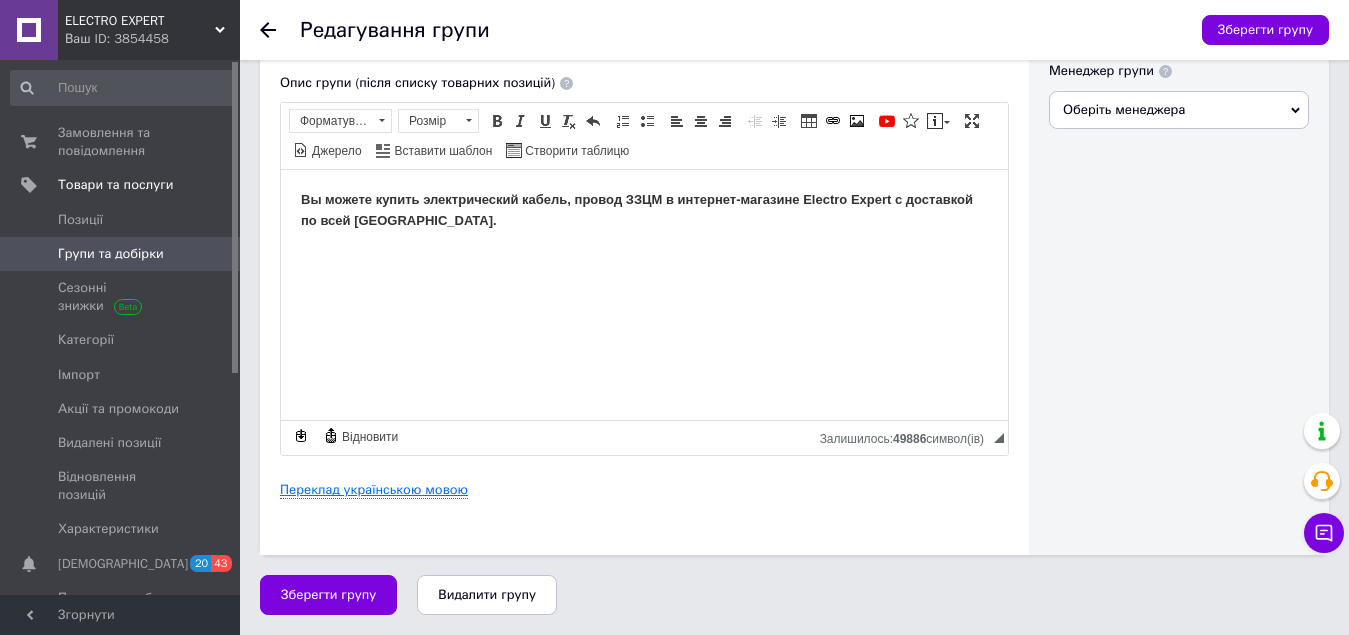 click on "Переклад українською мовою" at bounding box center [374, 490] 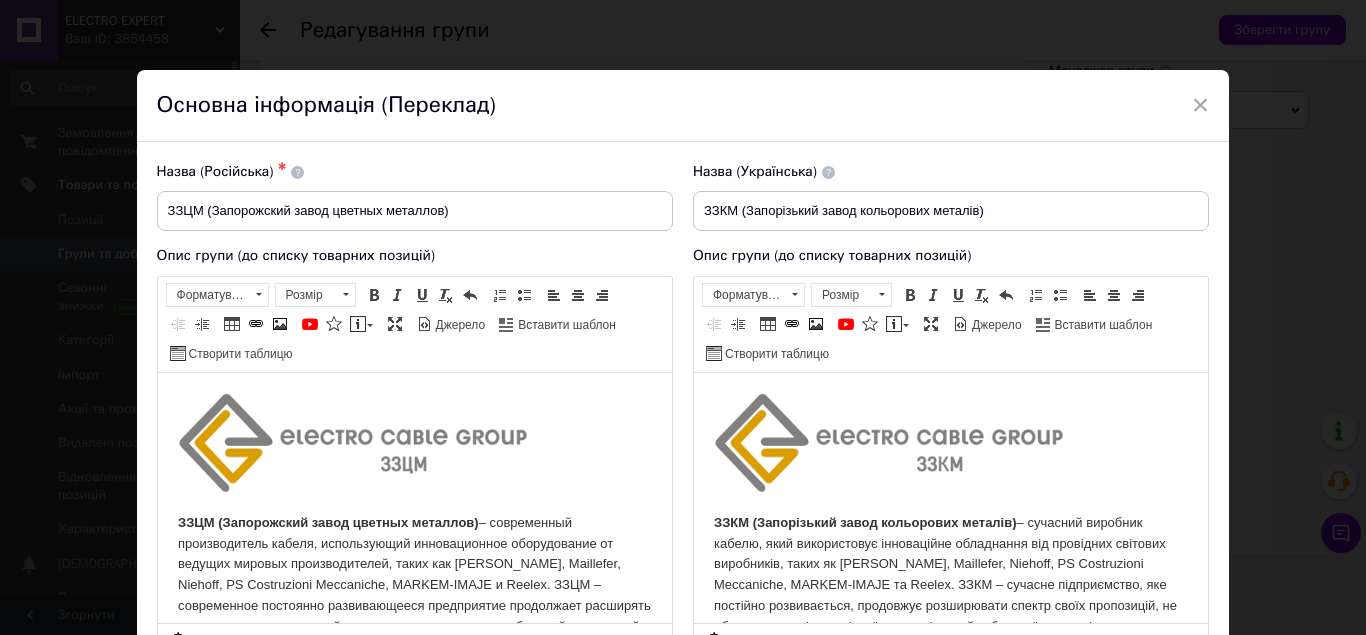 scroll, scrollTop: 55, scrollLeft: 0, axis: vertical 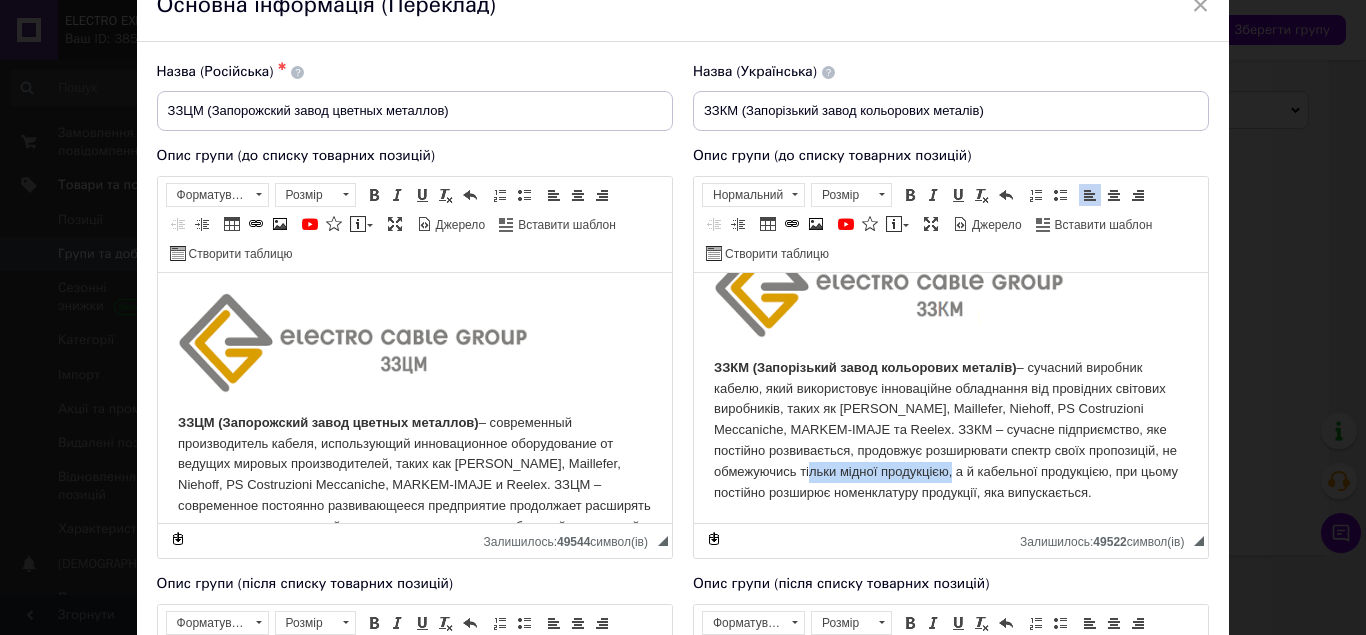 drag, startPoint x: 864, startPoint y: 471, endPoint x: 990, endPoint y: 468, distance: 126.035706 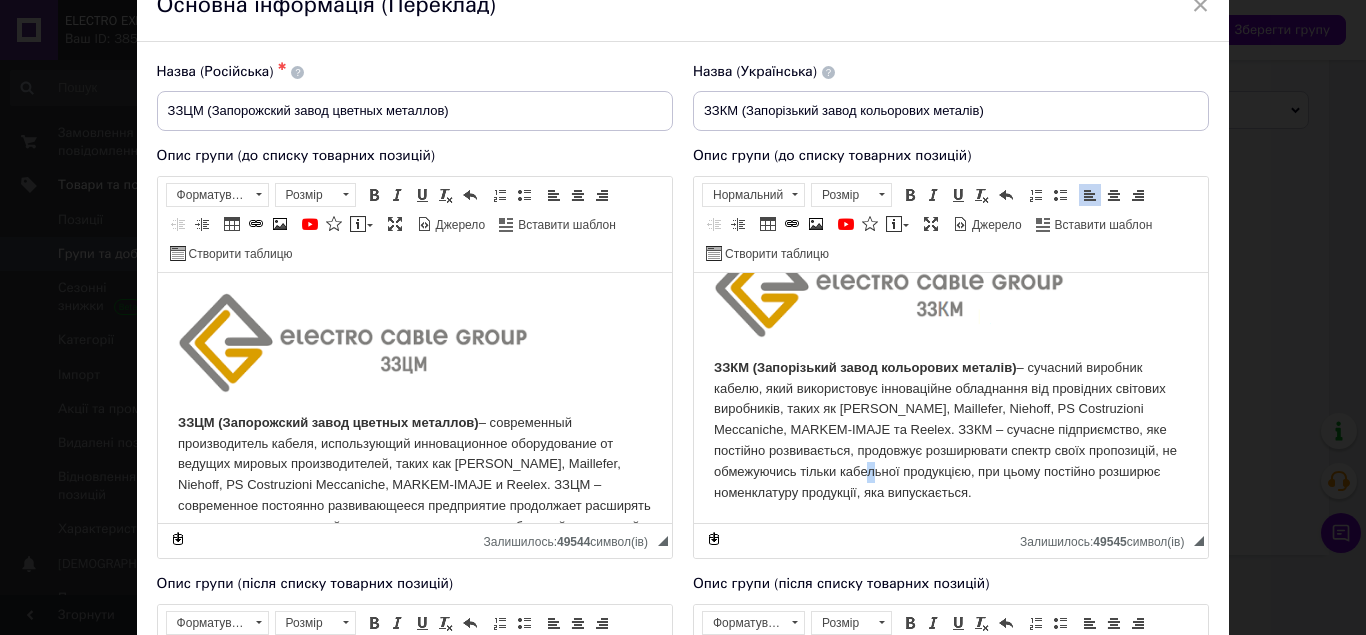 click on "ЗЗКМ (Запорізький завод кольорових металів)  – сучасний виробник кабелю, який використовує інноваційне обладнання від провідних світових виробників, таких як [PERSON_NAME], Maillefer, Niehoff, PS Costruzioni Meccaniche, MARKEM-IMAJE та Reelex. ЗЗКМ – сучасне підприємство, яке постійно розвивається, продовжує розширювати спектр своїх пропозицій, не обмежуючись тільки кабельної продукцією, при цьому постійно розширює номенклатуру продукції, яка випускається." at bounding box center [950, 430] 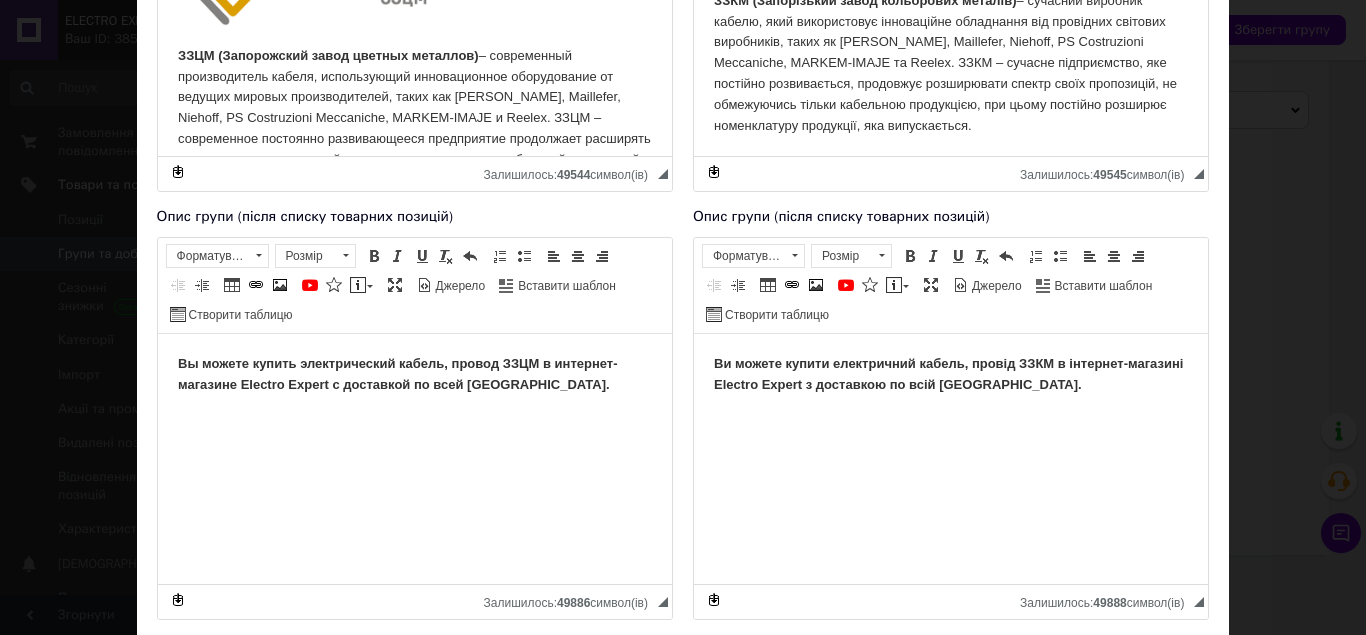 scroll, scrollTop: 617, scrollLeft: 0, axis: vertical 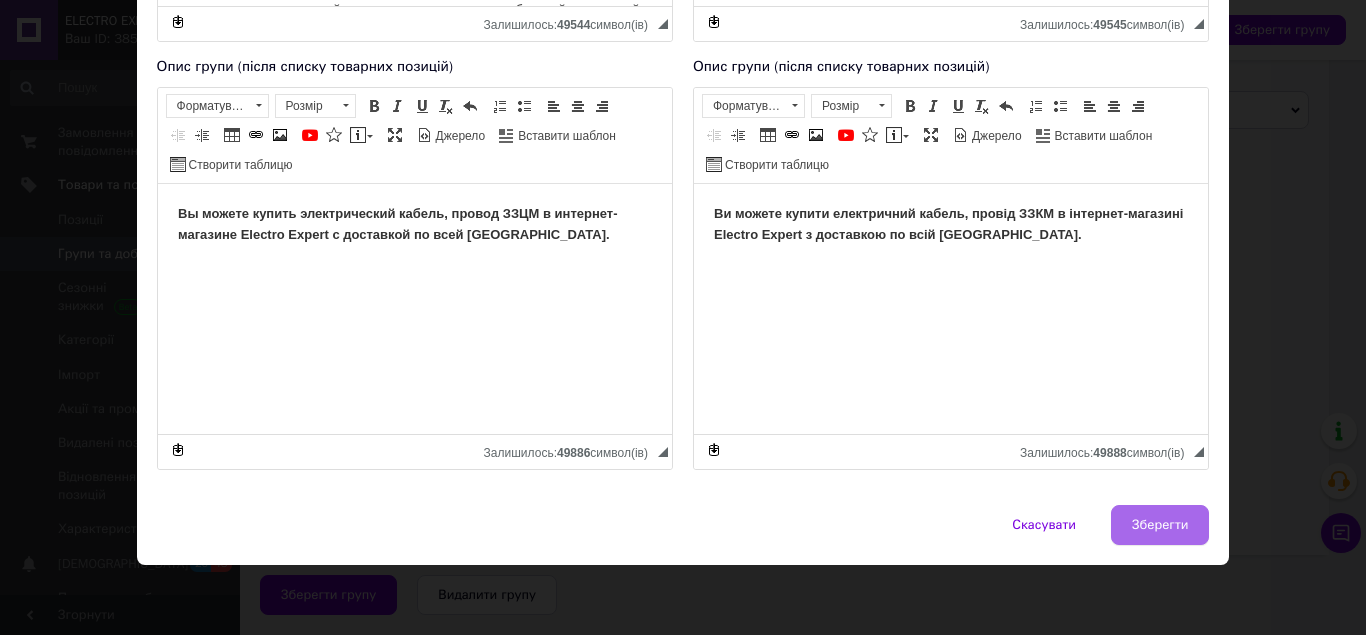 click on "Зберегти" at bounding box center (1160, 525) 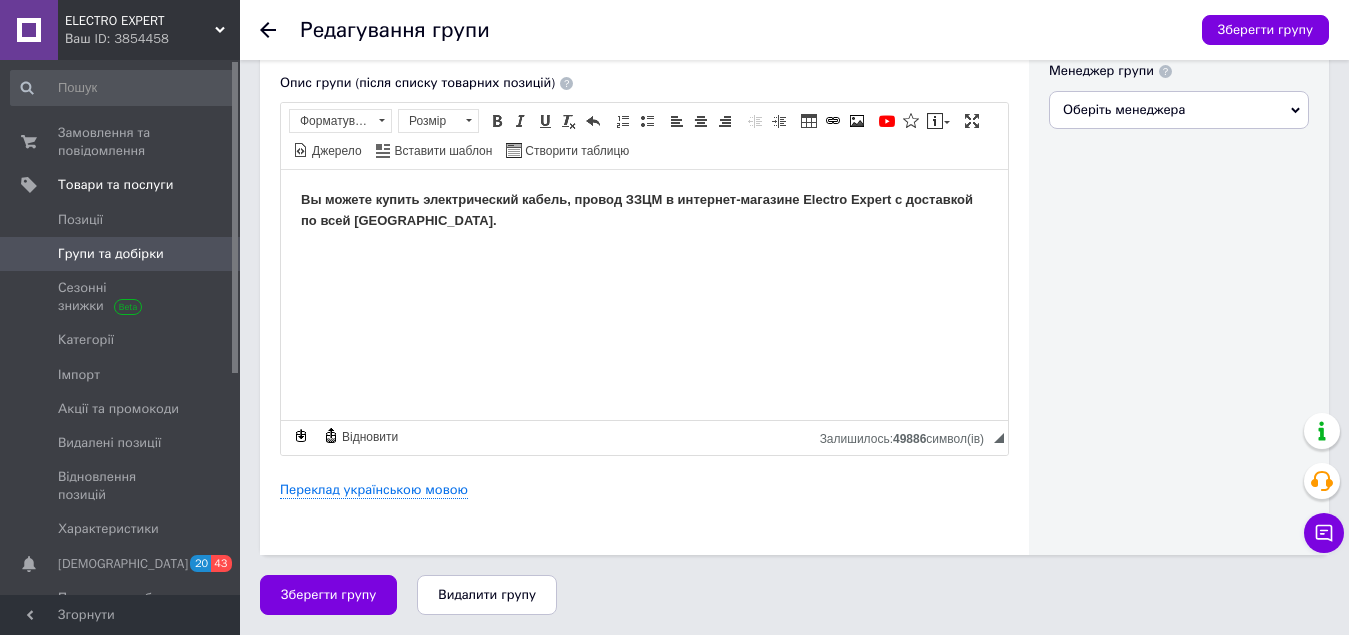 scroll, scrollTop: 0, scrollLeft: 0, axis: both 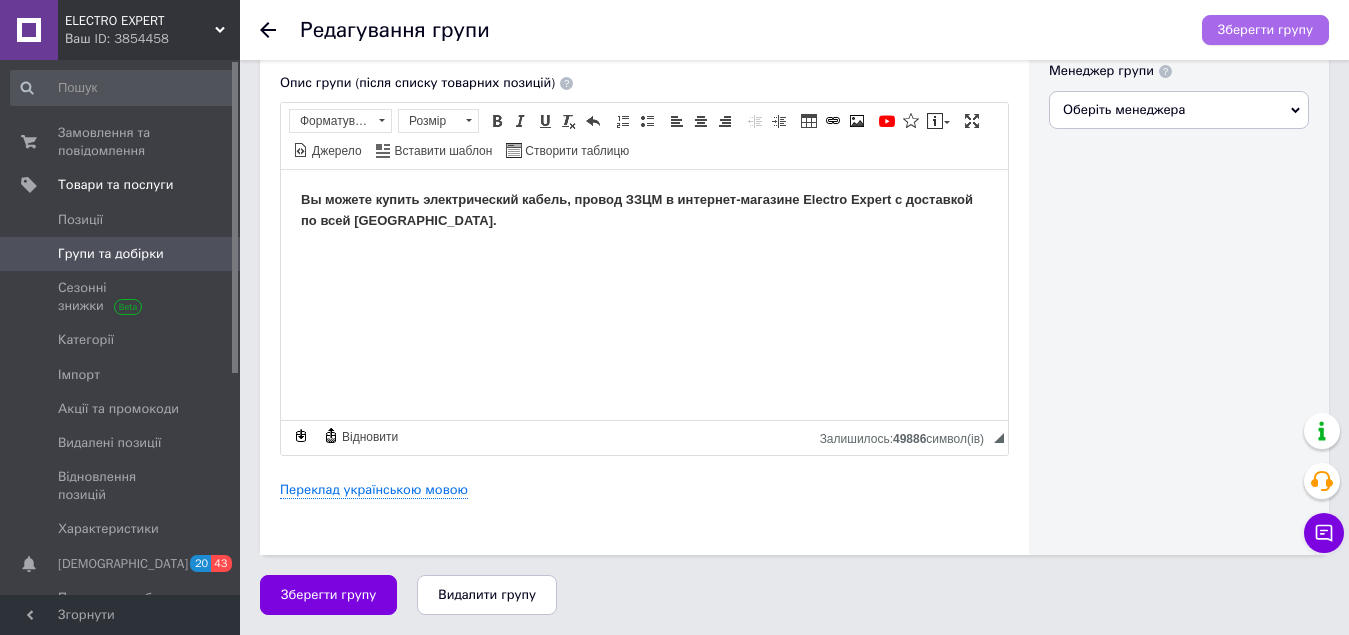 click on "Зберегти групу" at bounding box center [1265, 30] 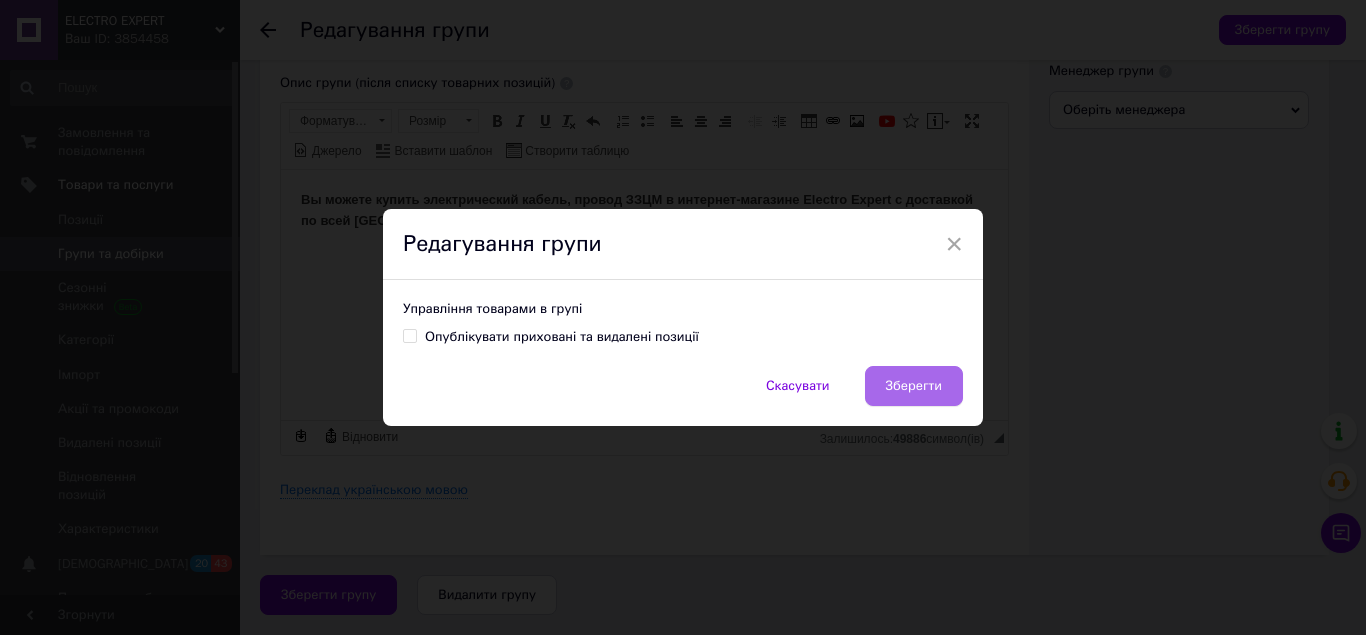 click on "Зберегти" at bounding box center (914, 386) 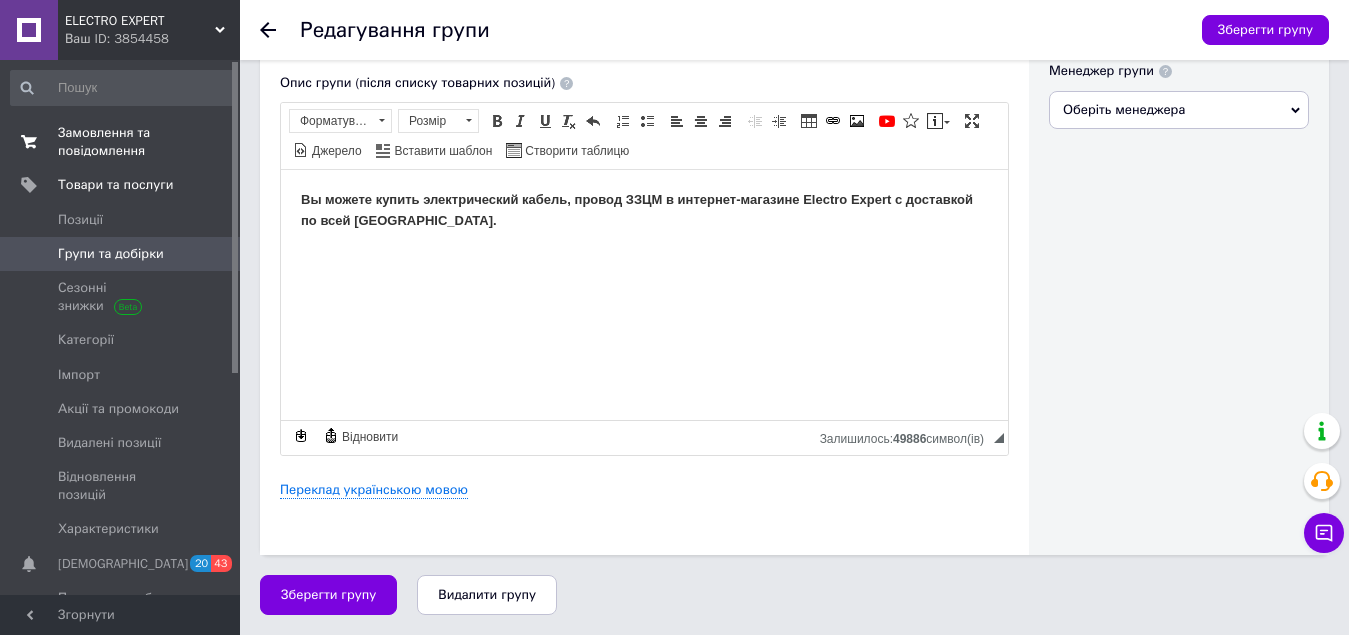 click on "Замовлення та повідомлення" at bounding box center (121, 142) 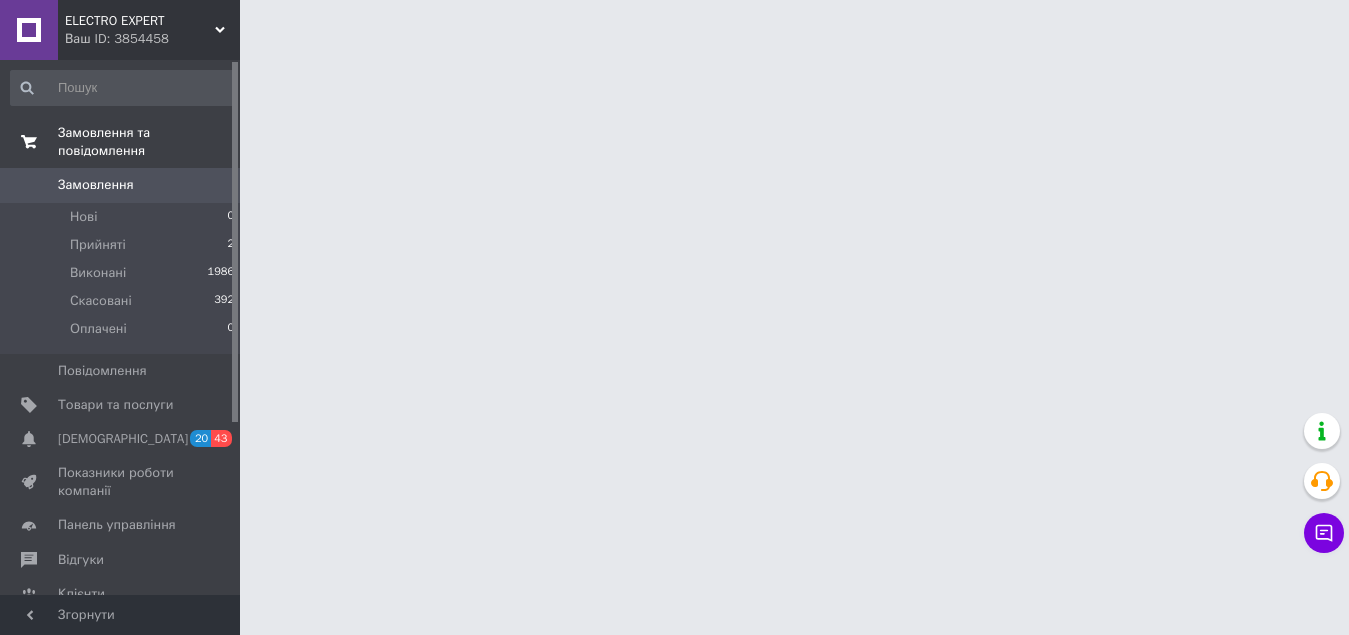 scroll, scrollTop: 0, scrollLeft: 0, axis: both 